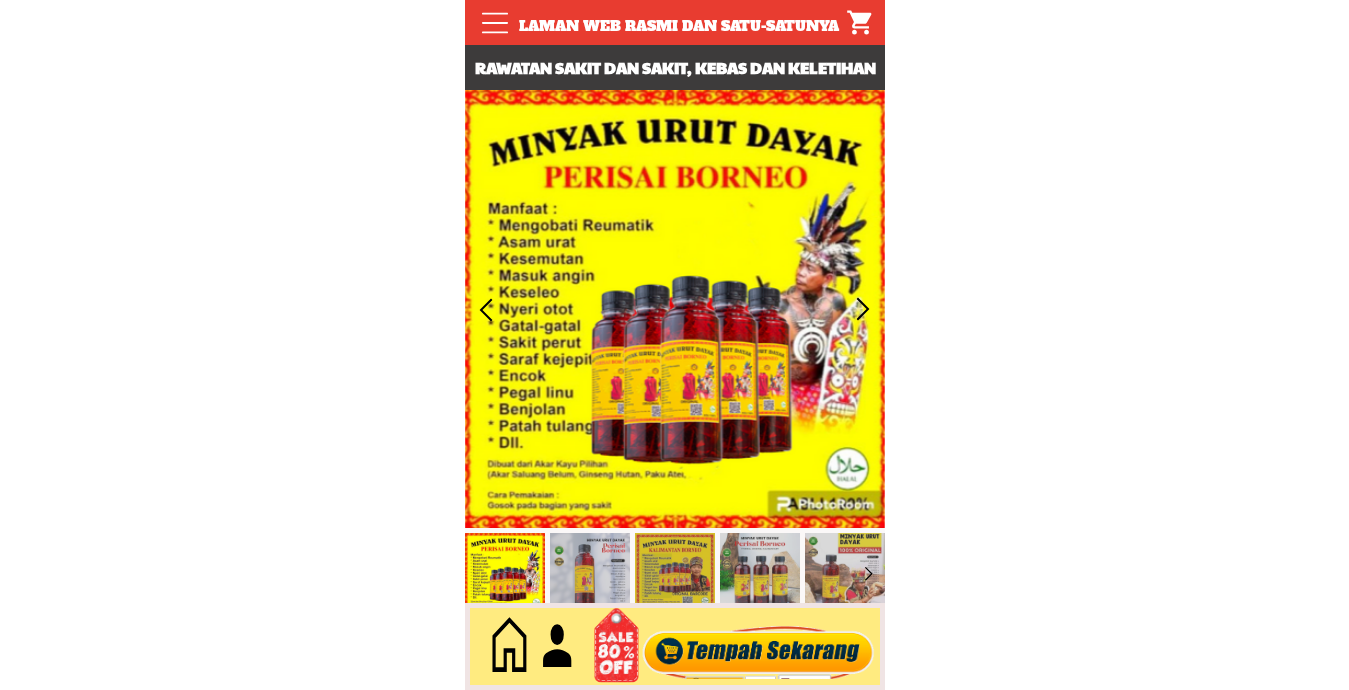 scroll, scrollTop: 0, scrollLeft: 0, axis: both 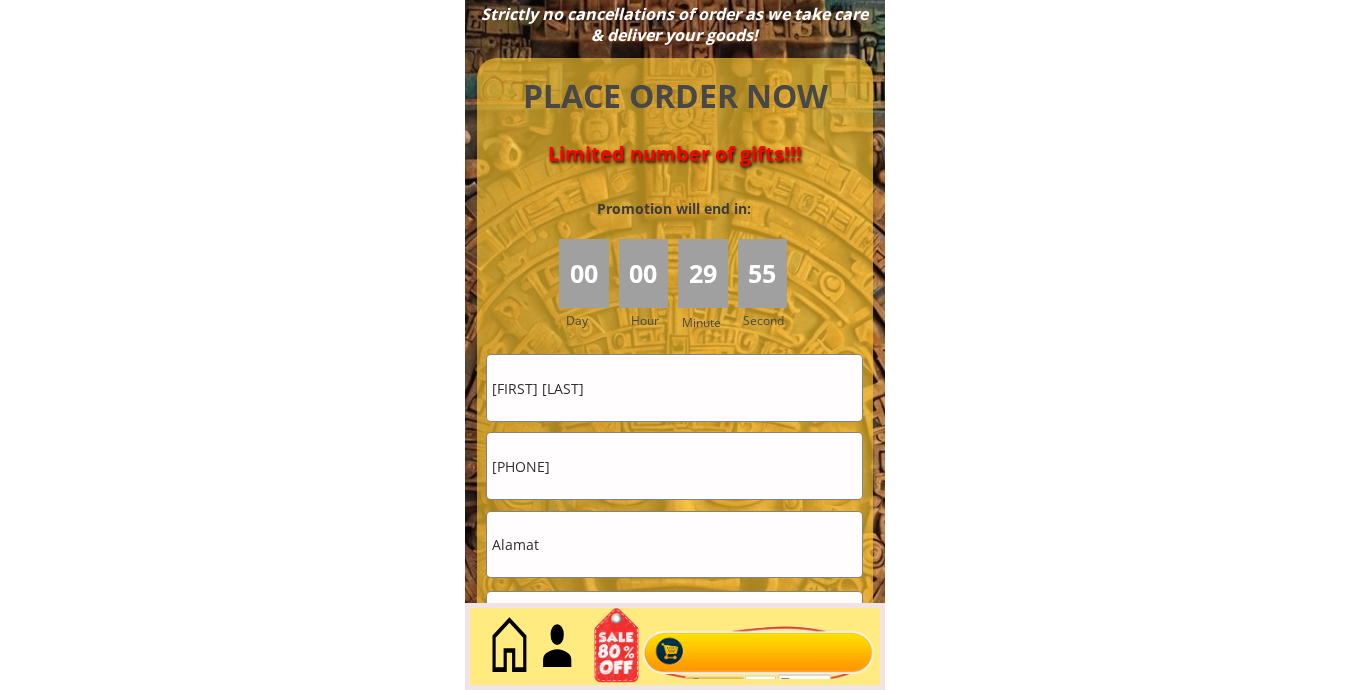 click on "Nik Hussin bin Mat" at bounding box center (674, 388) 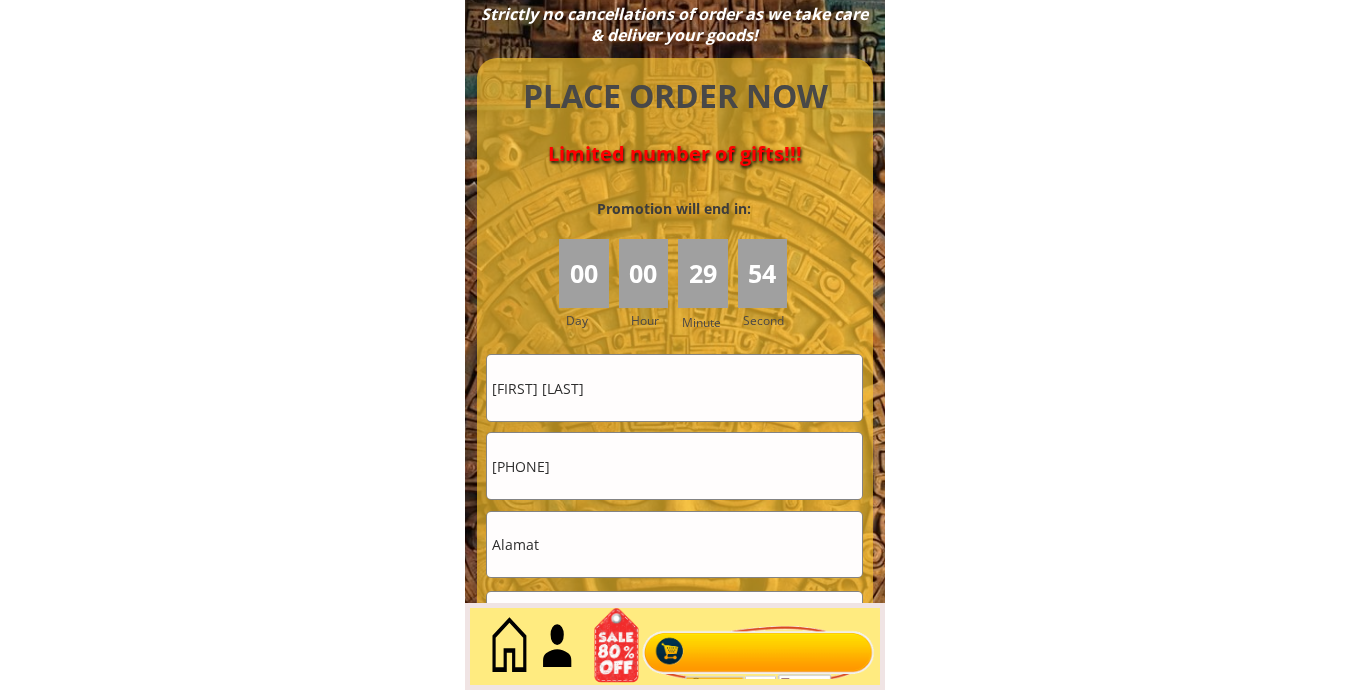 click on "Nik Hussin bin Mat" at bounding box center (674, 388) 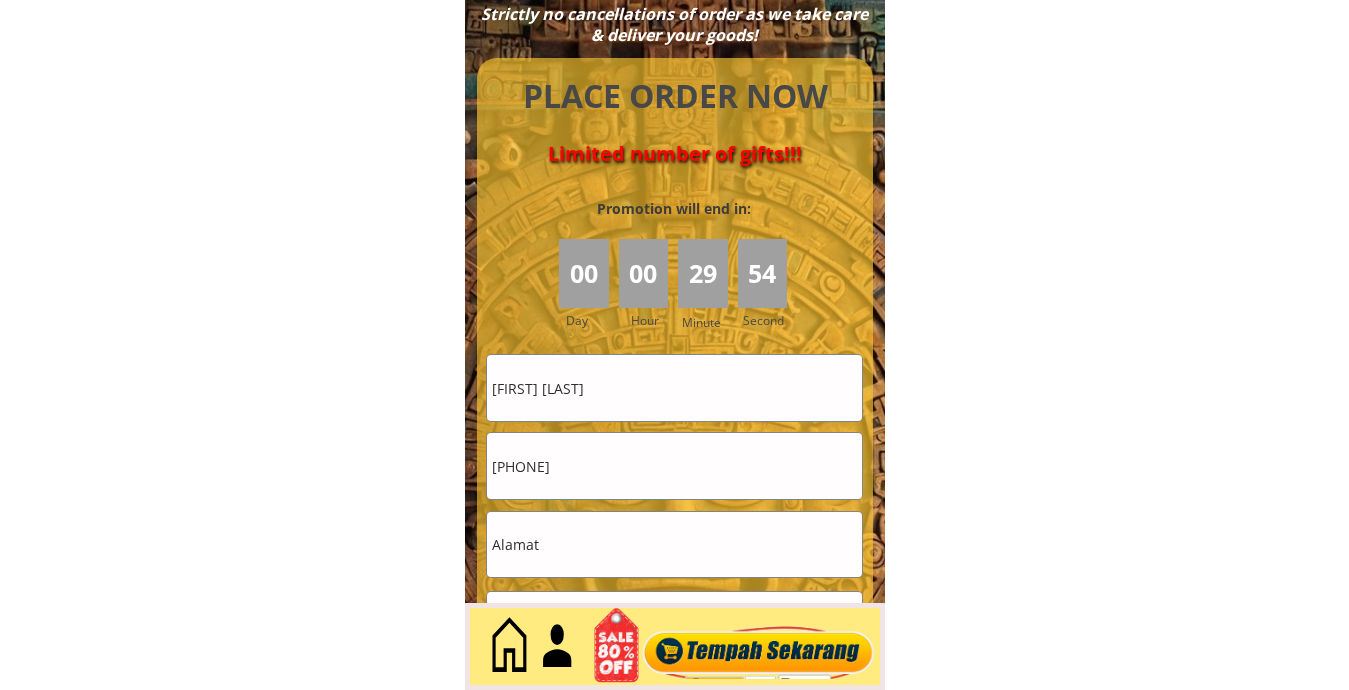 type on "Zaleha Assim" 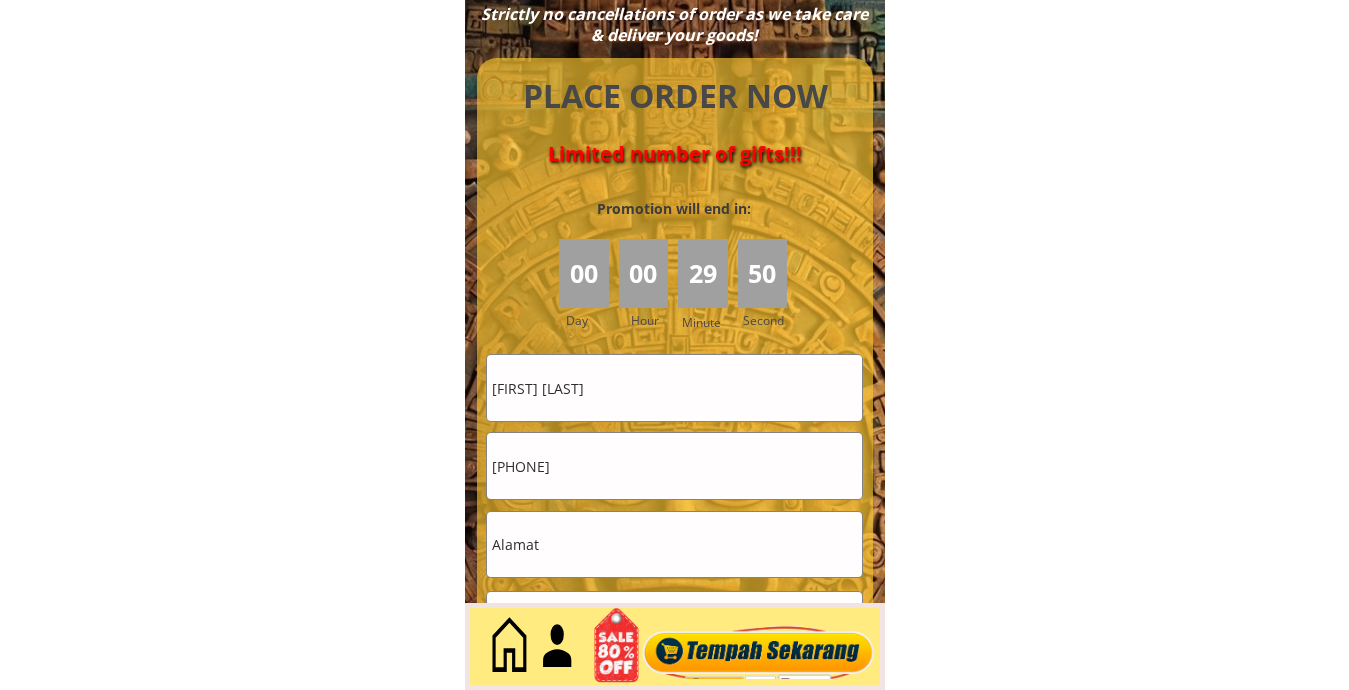 click on "0197691558" at bounding box center [674, 466] 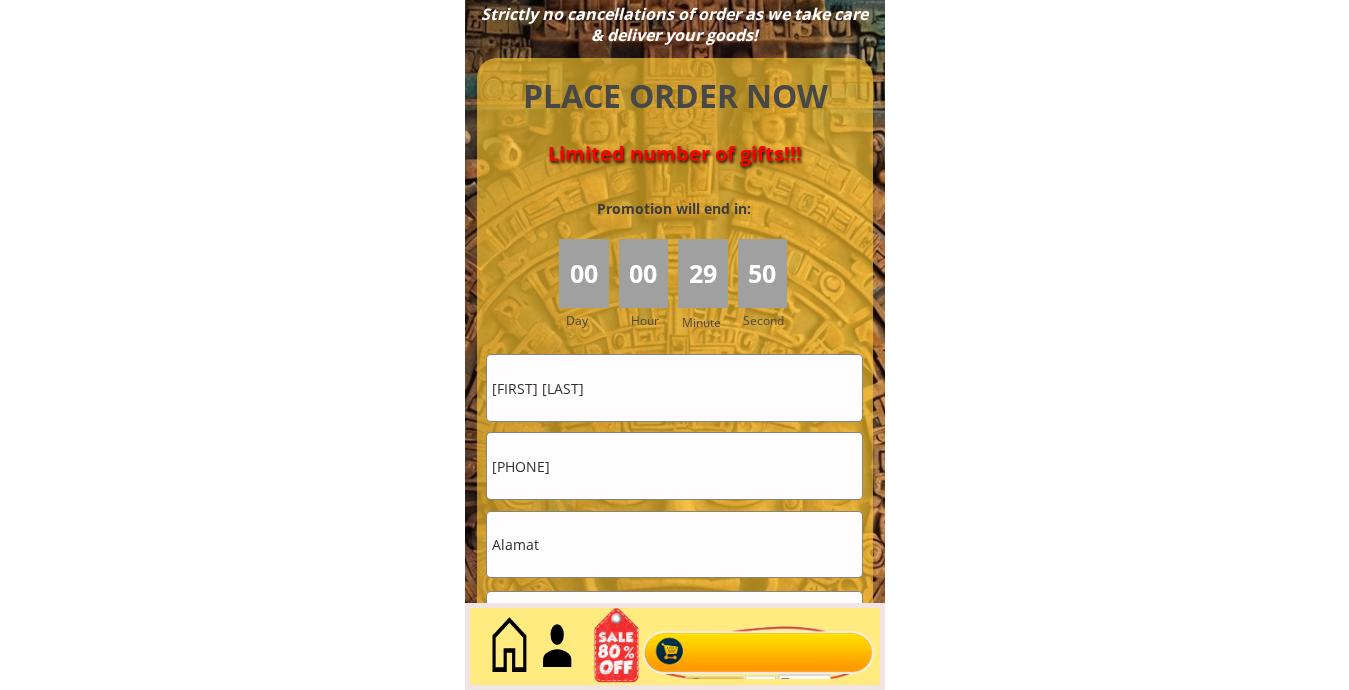 click on "0197691558" at bounding box center (674, 466) 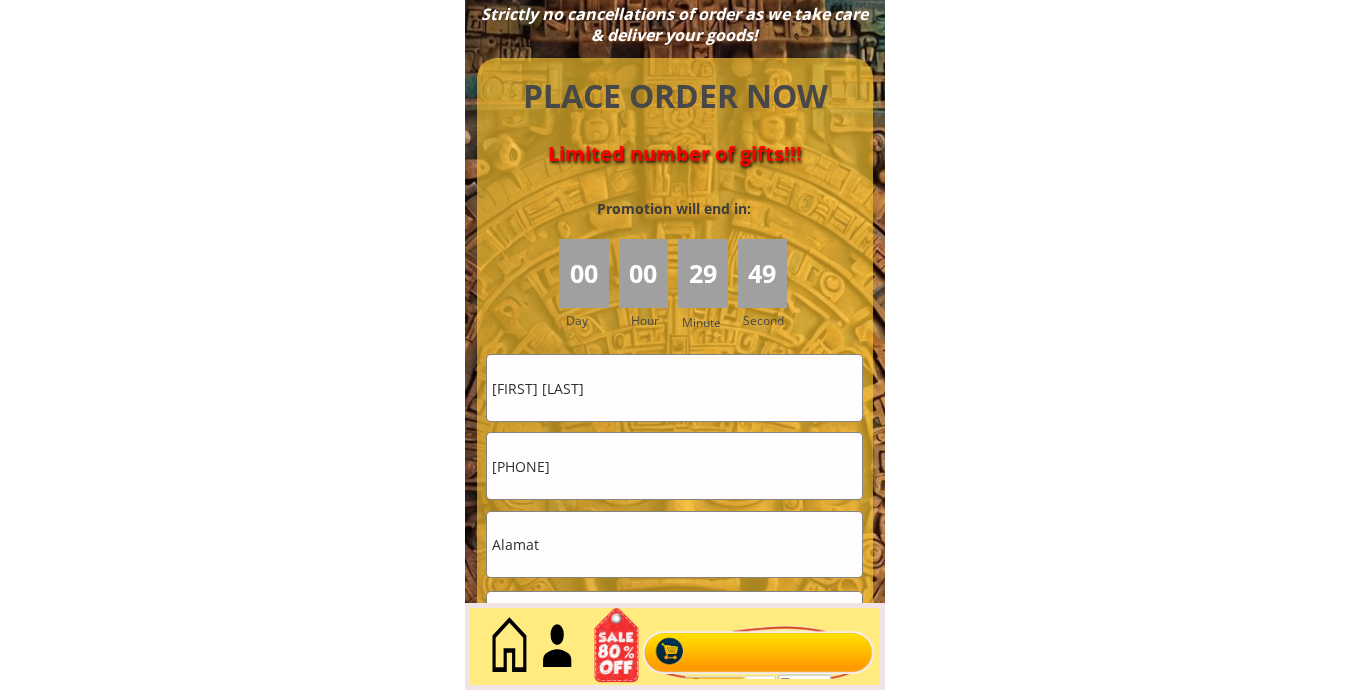 click on "0197691558" at bounding box center (674, 466) 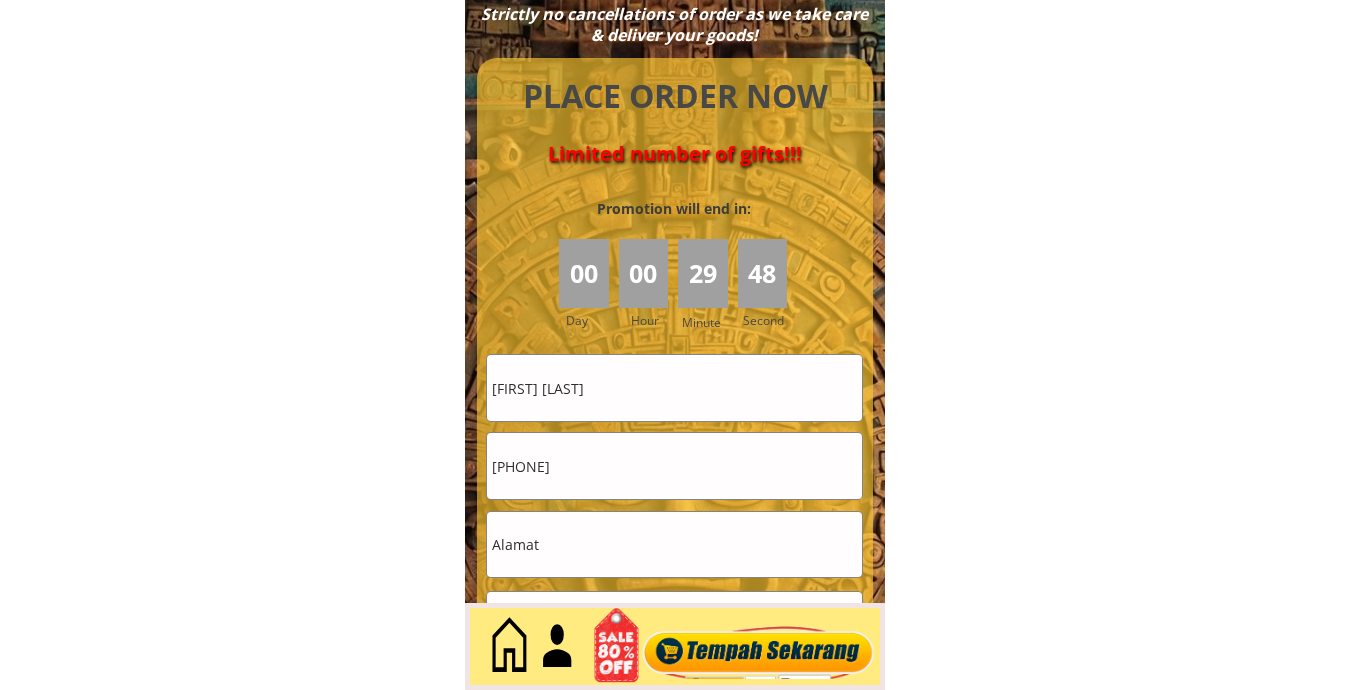 click on "018-3646024" at bounding box center [674, 466] 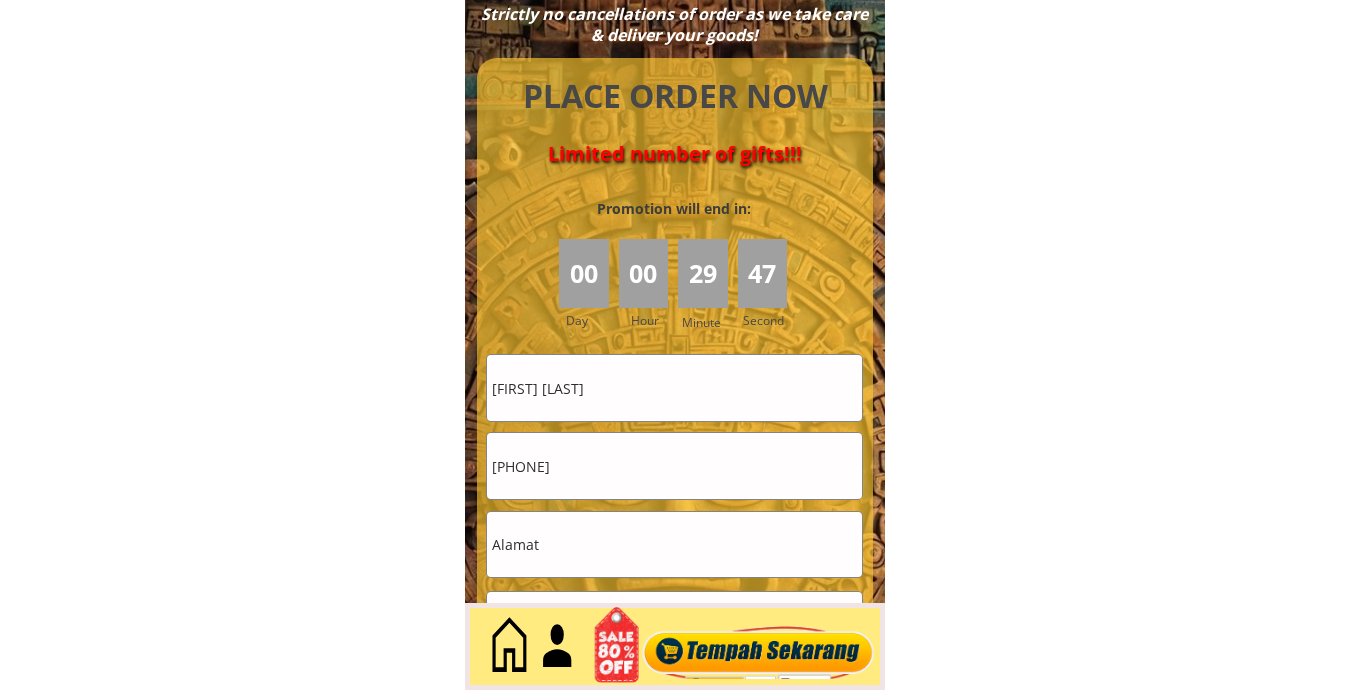 type on "[PHONE]" 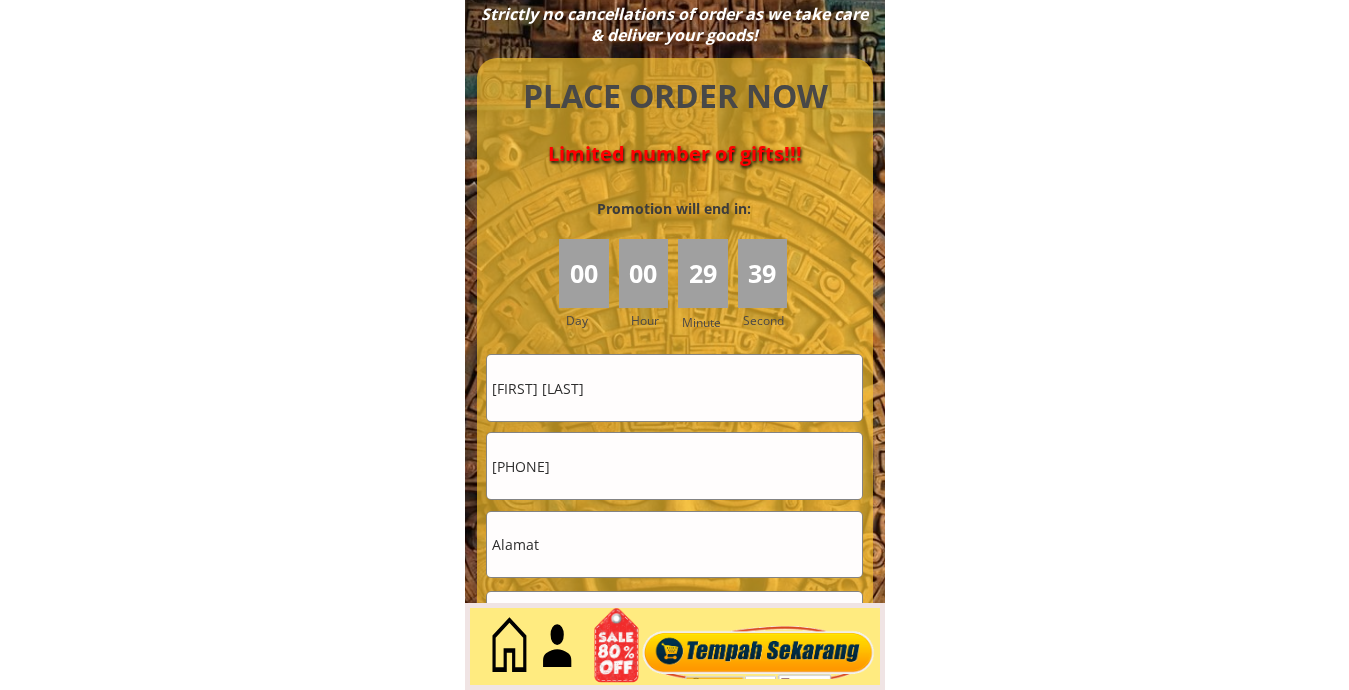 click at bounding box center [674, 545] 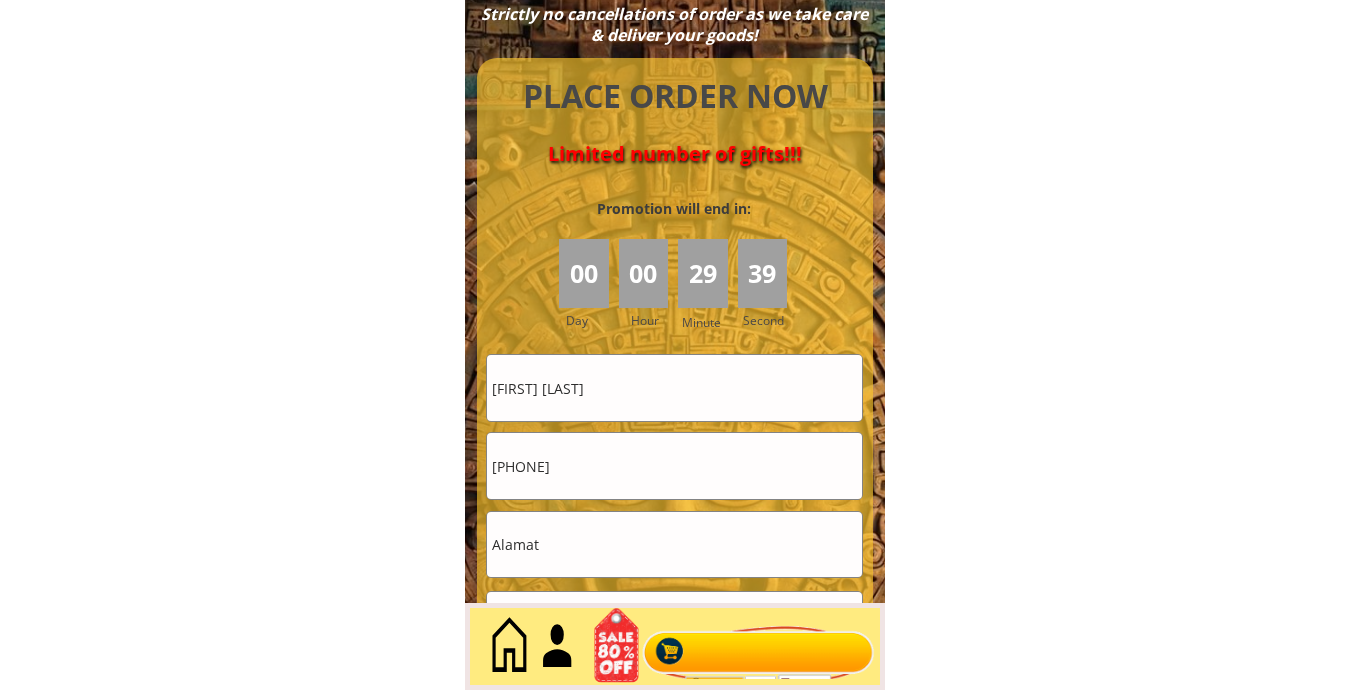 click at bounding box center (674, 545) 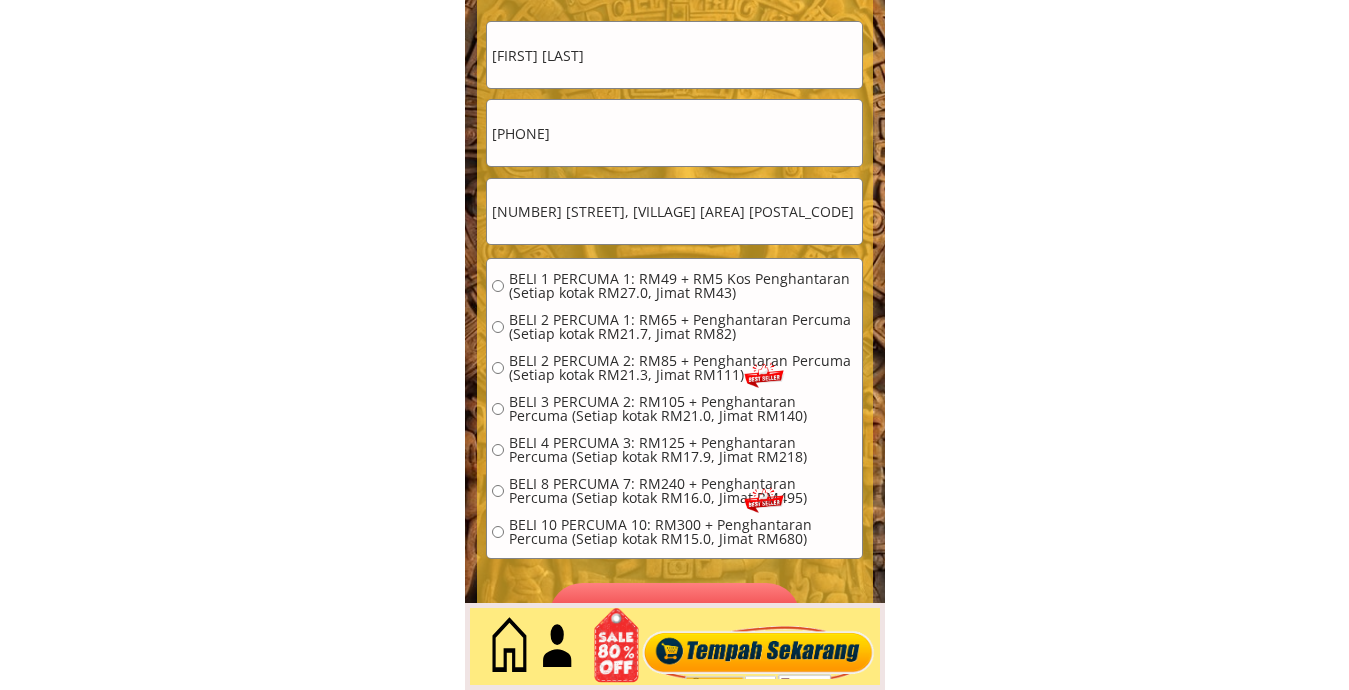 type on "1984 jln manggis, kg pertanian 81000 kulai johor" 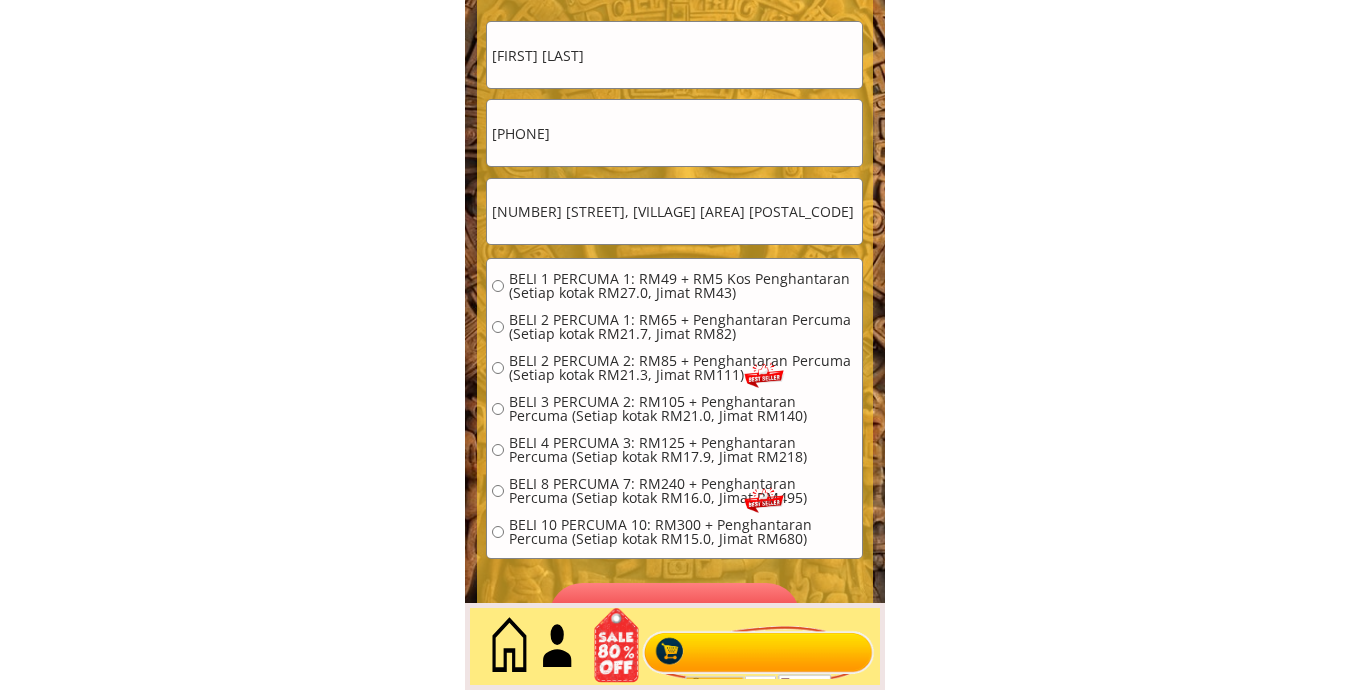 click on "BELI 1 PERCUMA 1: RM49 + RM5 Kos Penghantaran (Setiap kotak RM27.0, Jimat RM43)" at bounding box center [683, 286] 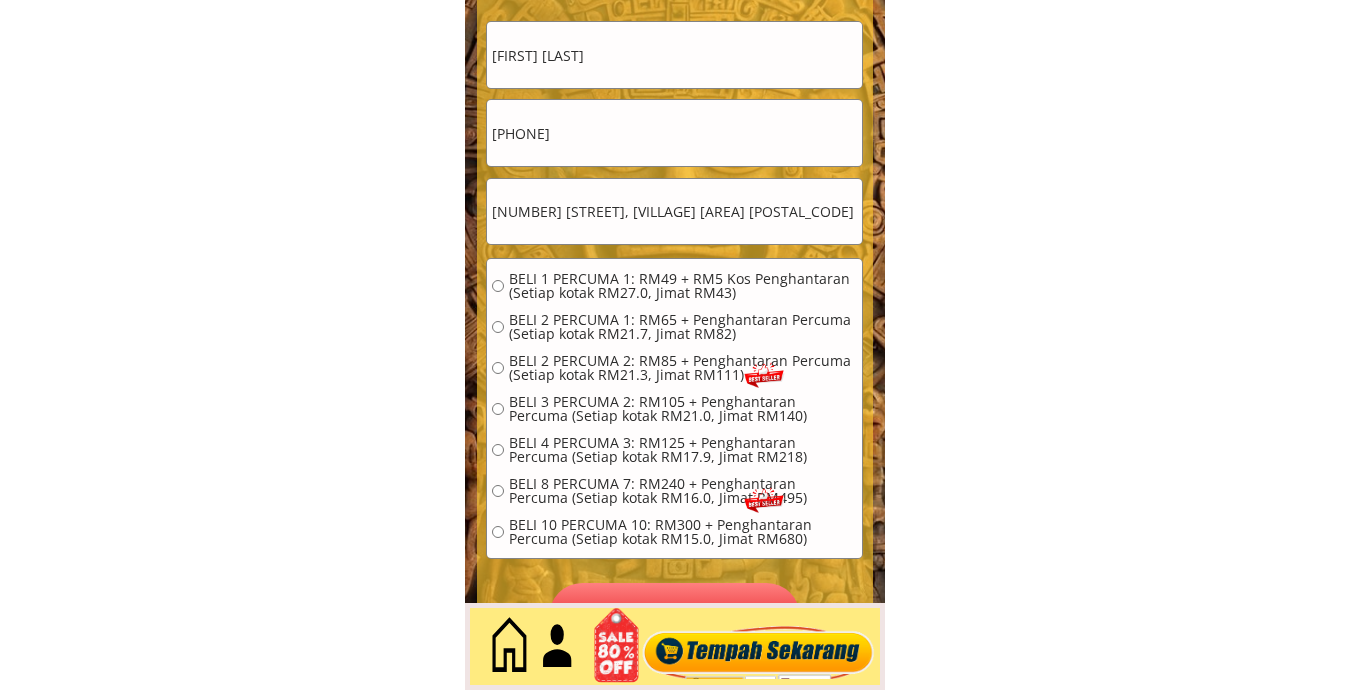 radio on "true" 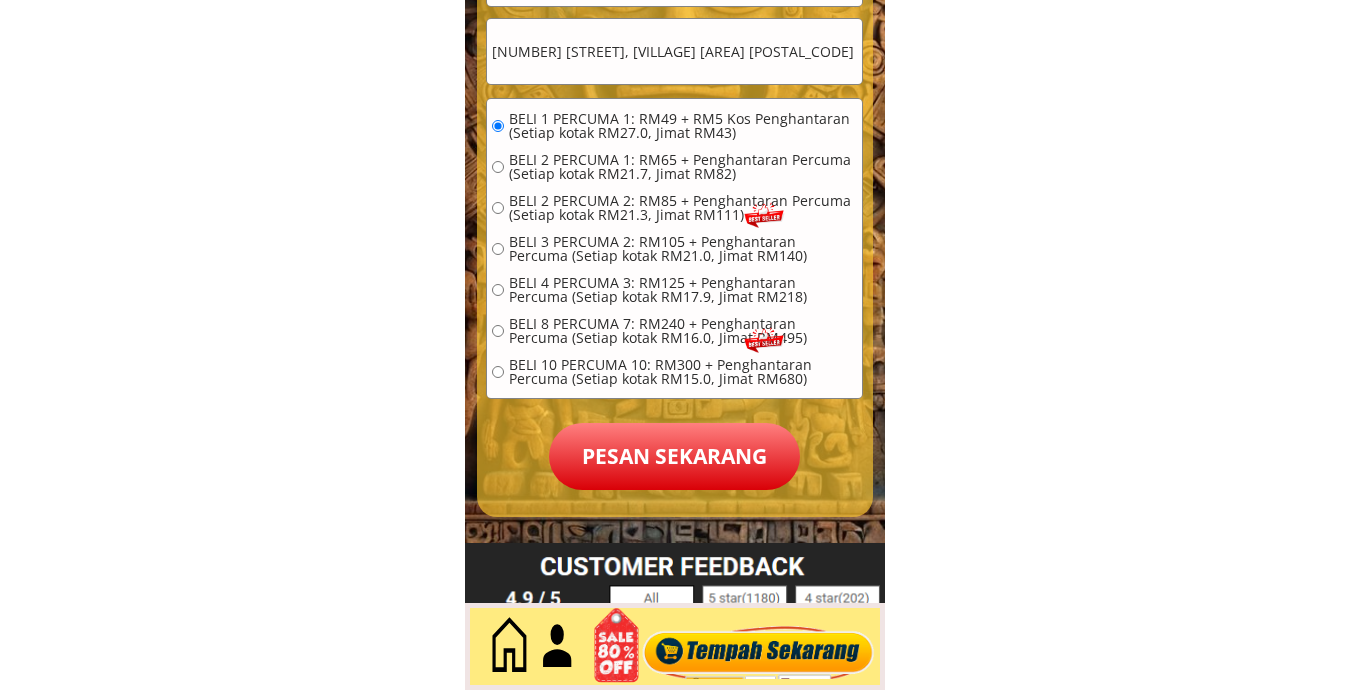 scroll, scrollTop: 9343, scrollLeft: 0, axis: vertical 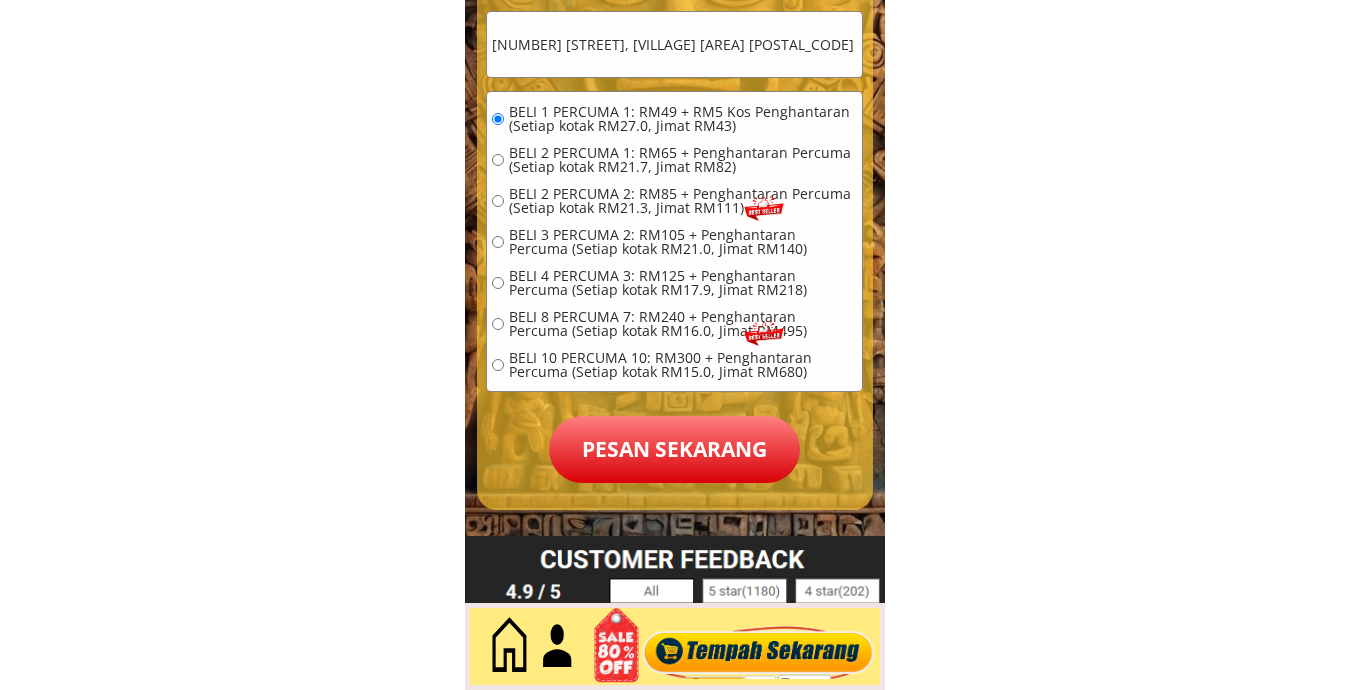 click on "Pesan sekarang" at bounding box center (674, 450) 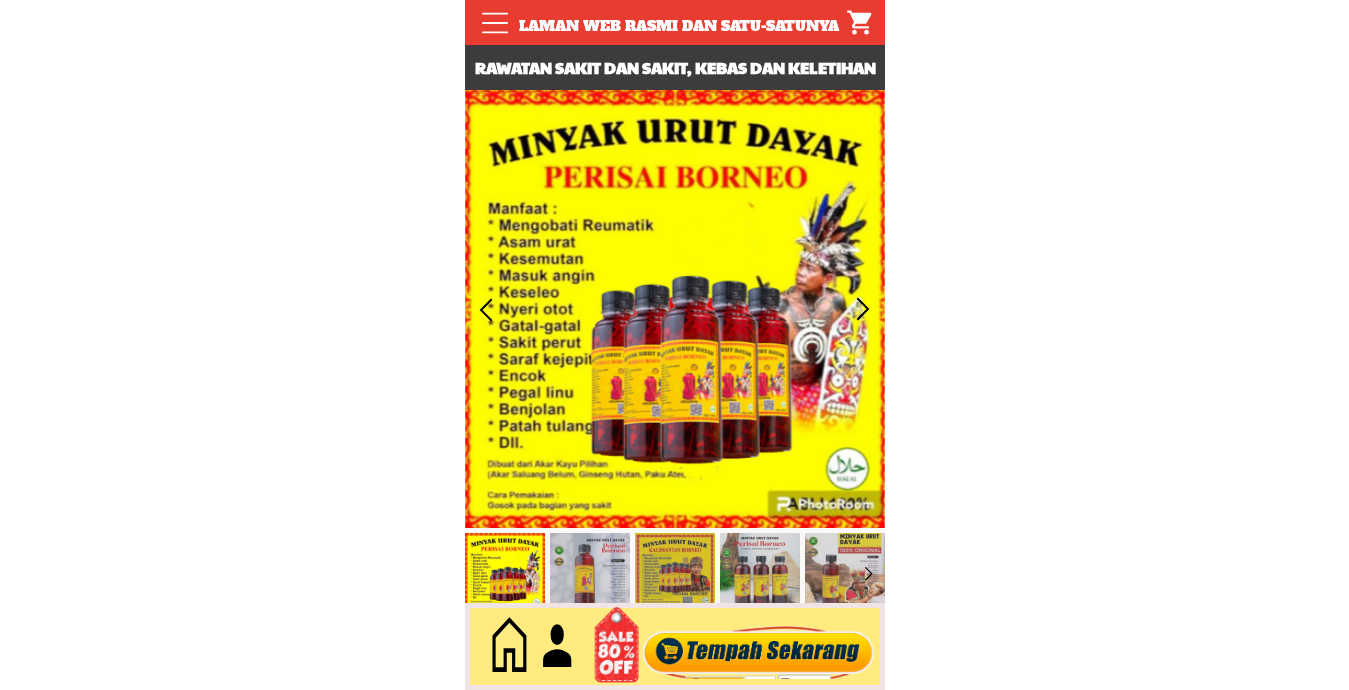 scroll, scrollTop: 0, scrollLeft: 0, axis: both 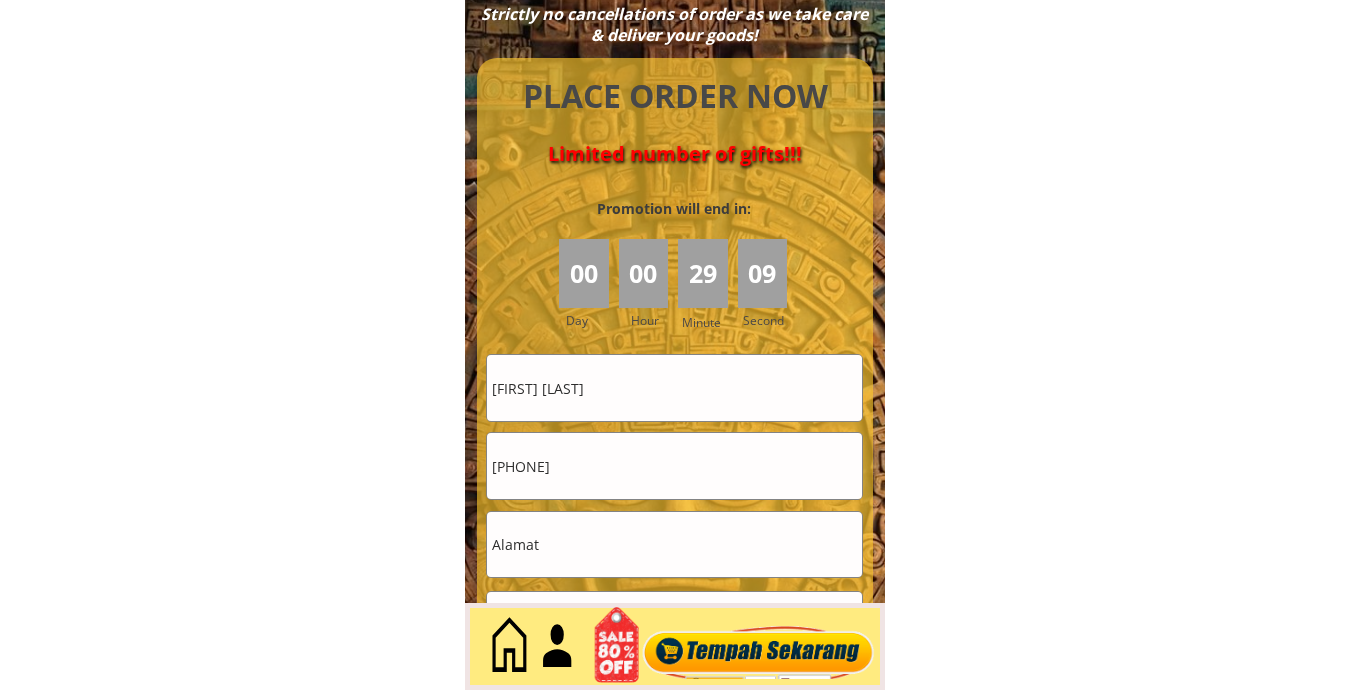 click on "[FIRST] [LAST]" at bounding box center [674, 388] 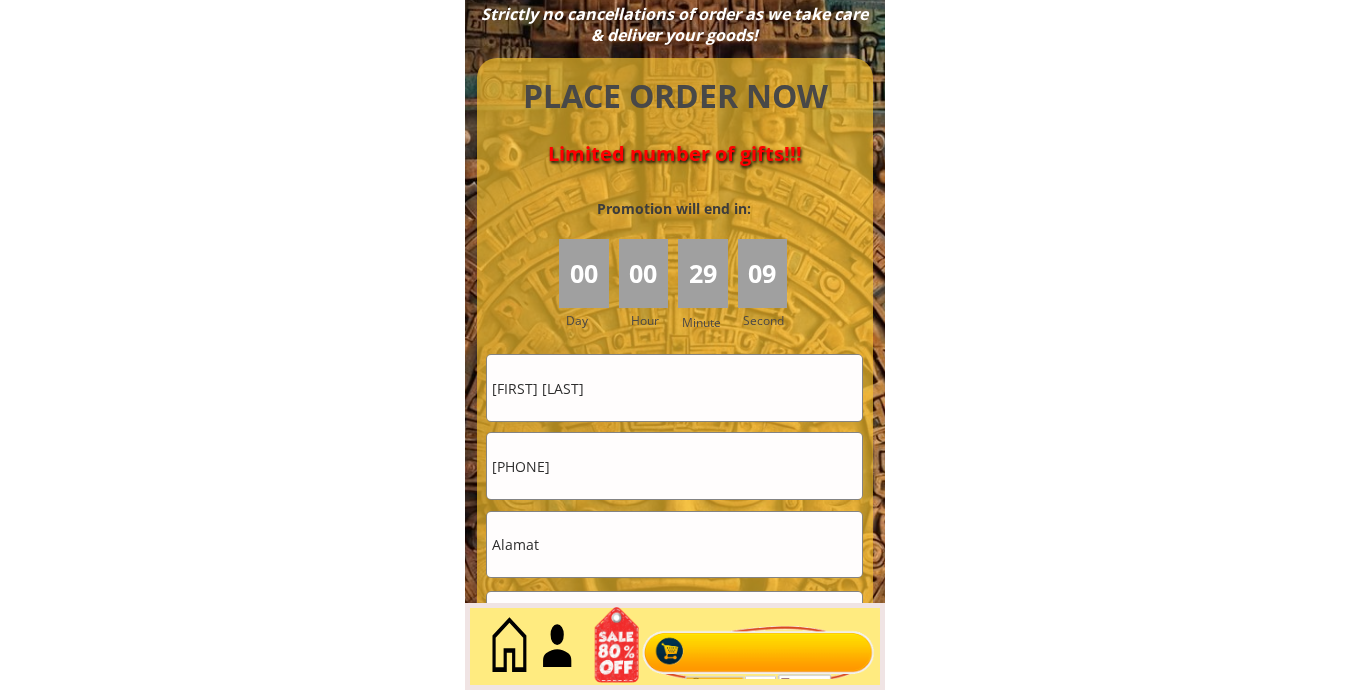 click on "[FIRST] [LAST]" at bounding box center (674, 388) 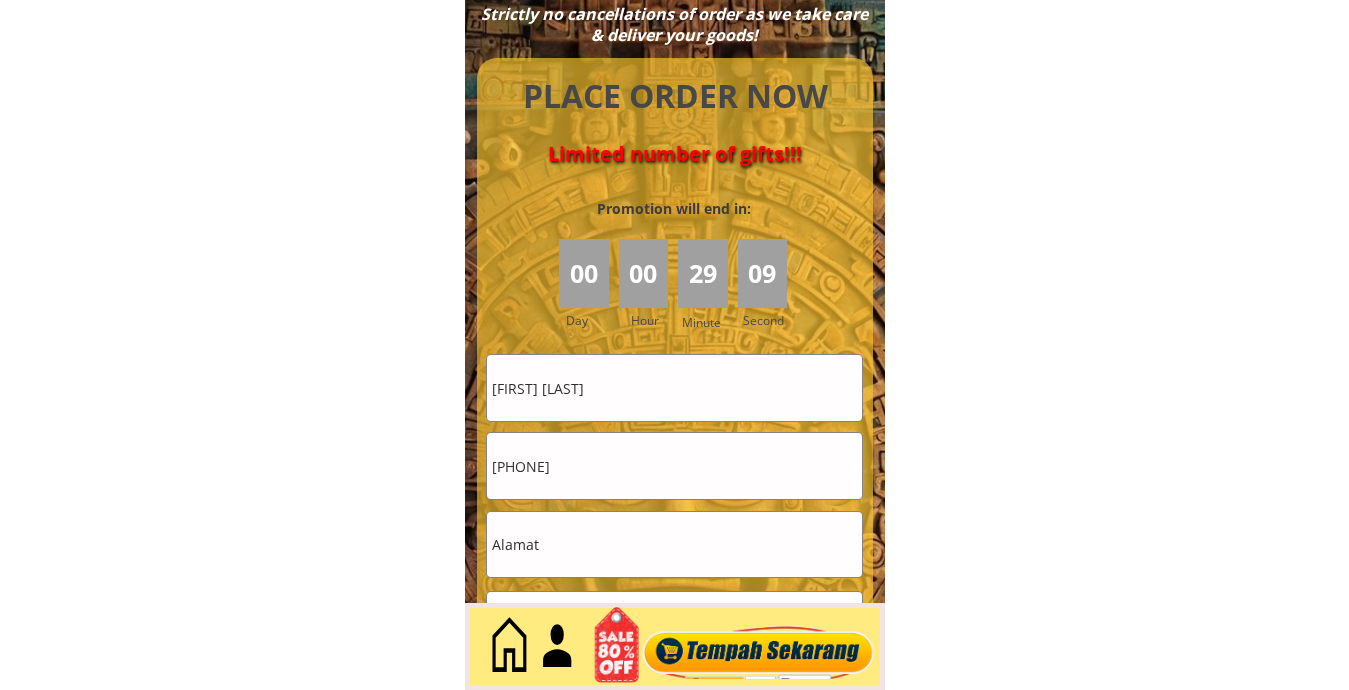click on "Zaleha Assim" at bounding box center [674, 388] 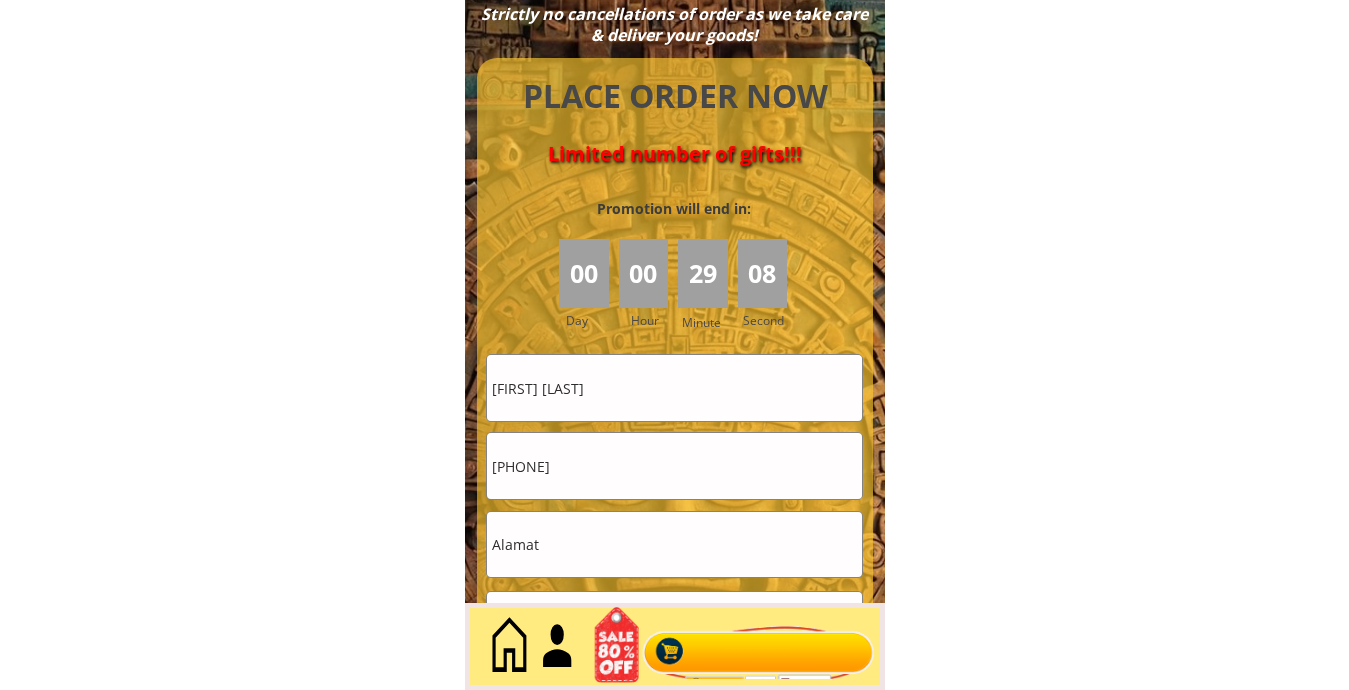 type on "Hajar Omar" 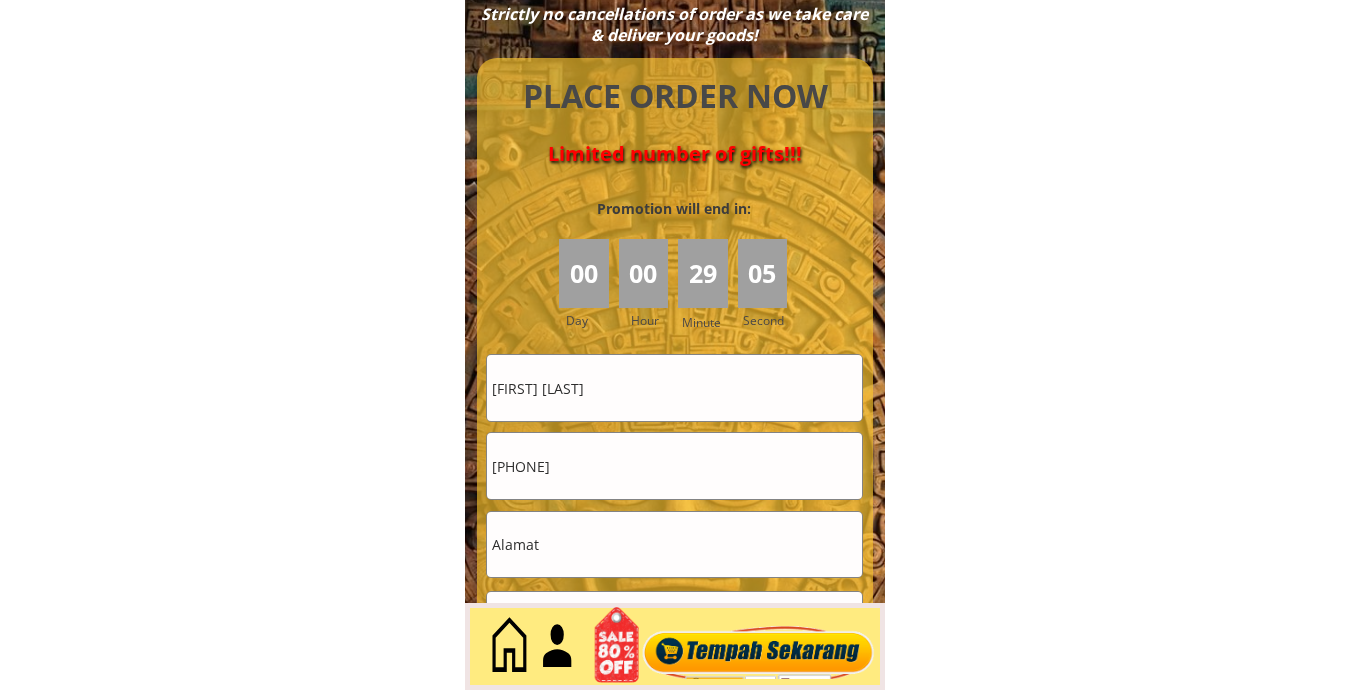 click on "0183646024" at bounding box center (674, 466) 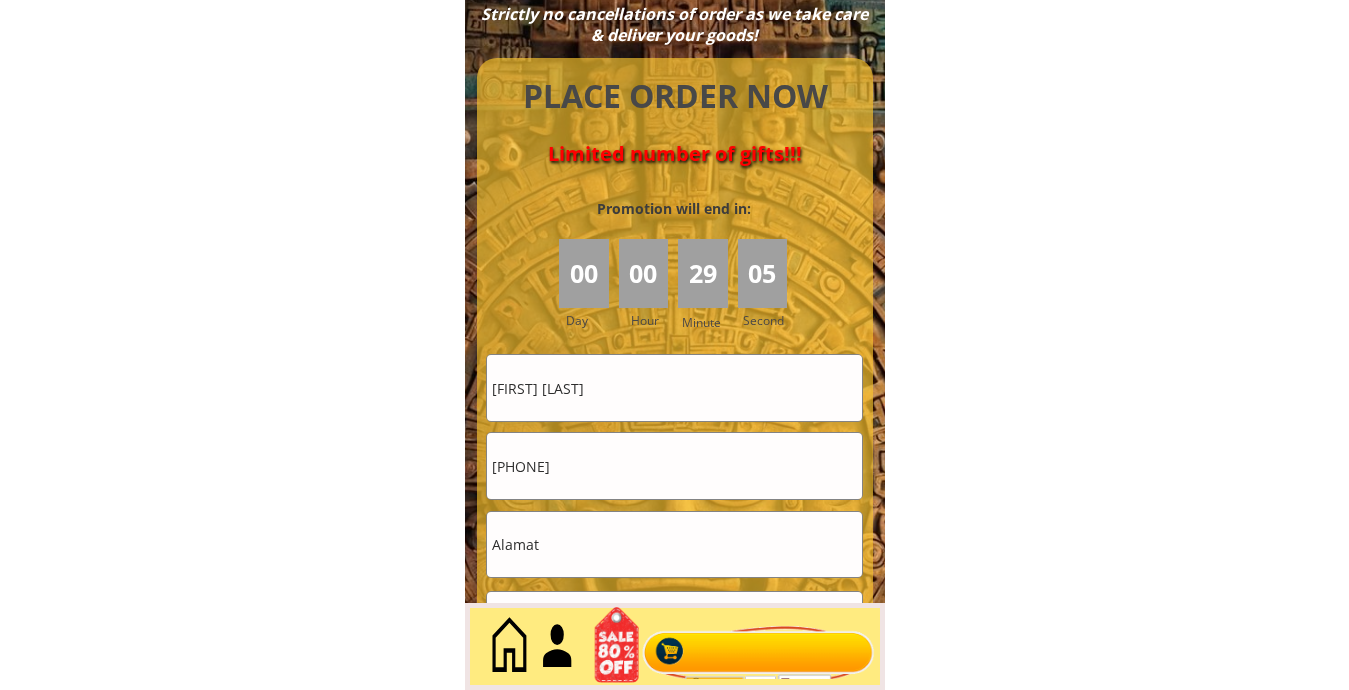 drag, startPoint x: 645, startPoint y: 479, endPoint x: 605, endPoint y: 466, distance: 42.059483 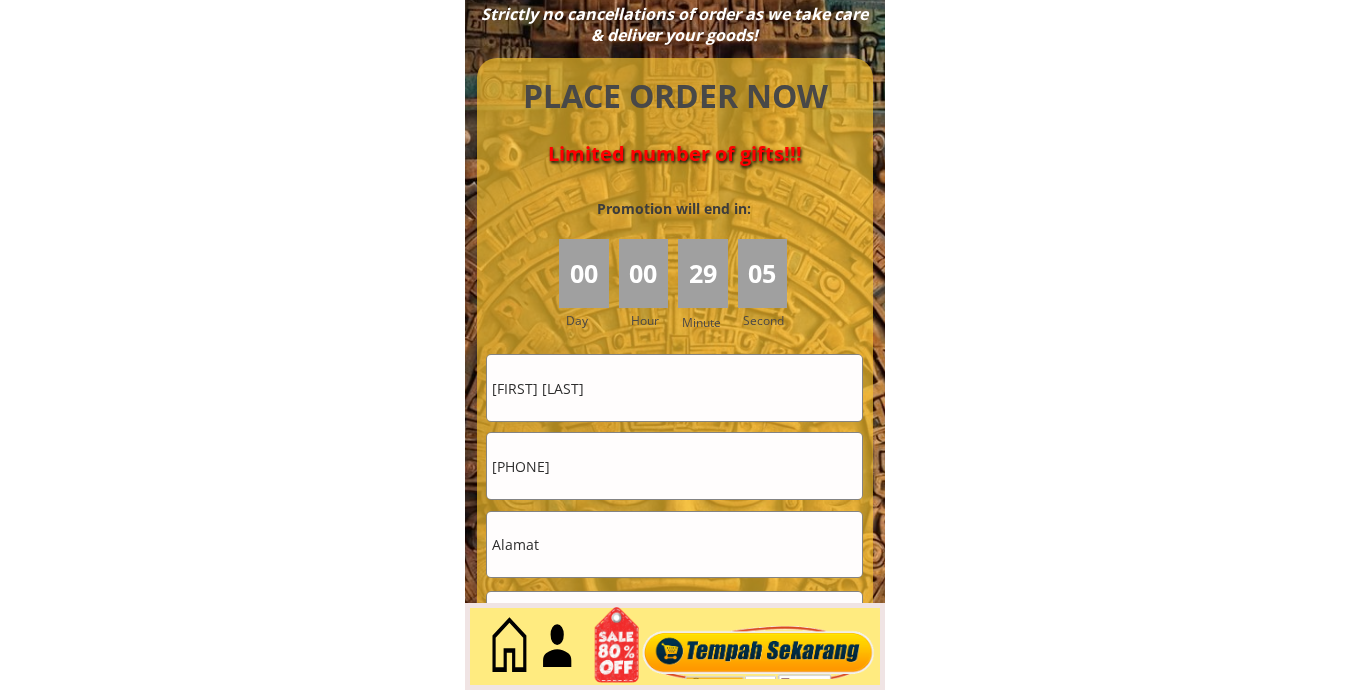 paste on "2-5707306" 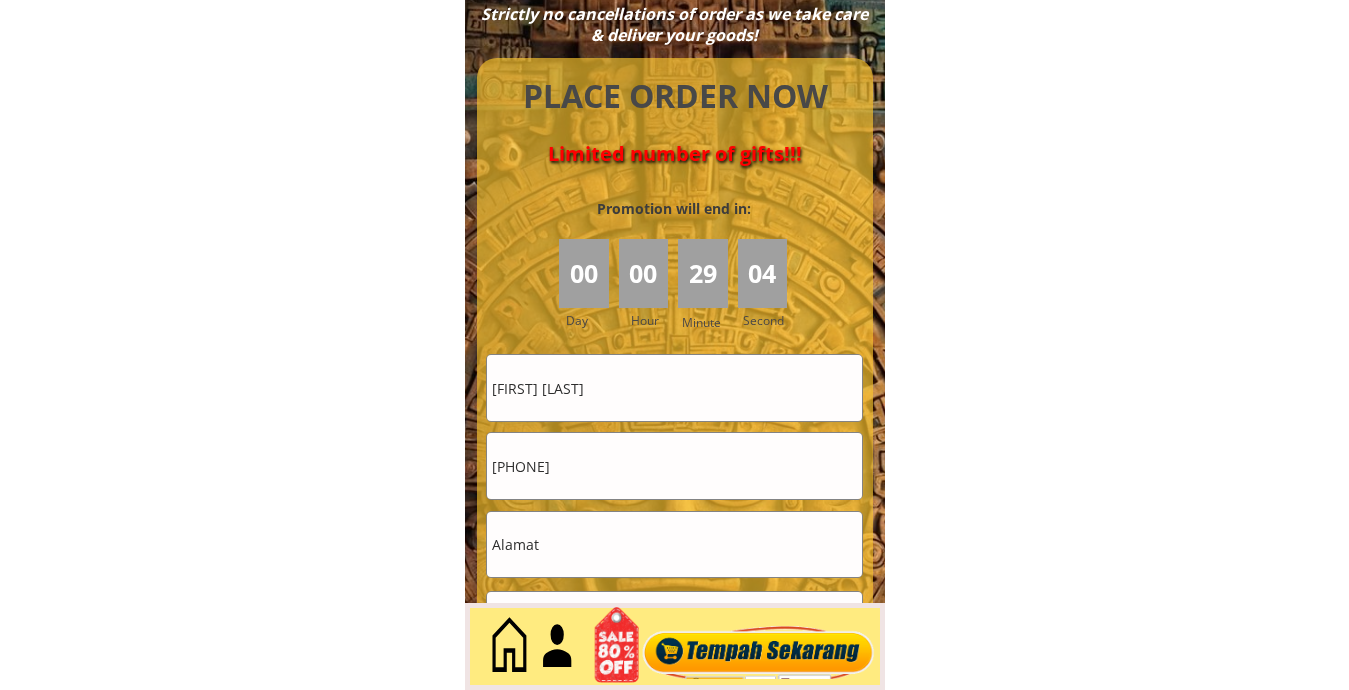 drag, startPoint x: 520, startPoint y: 472, endPoint x: 551, endPoint y: 525, distance: 61.400326 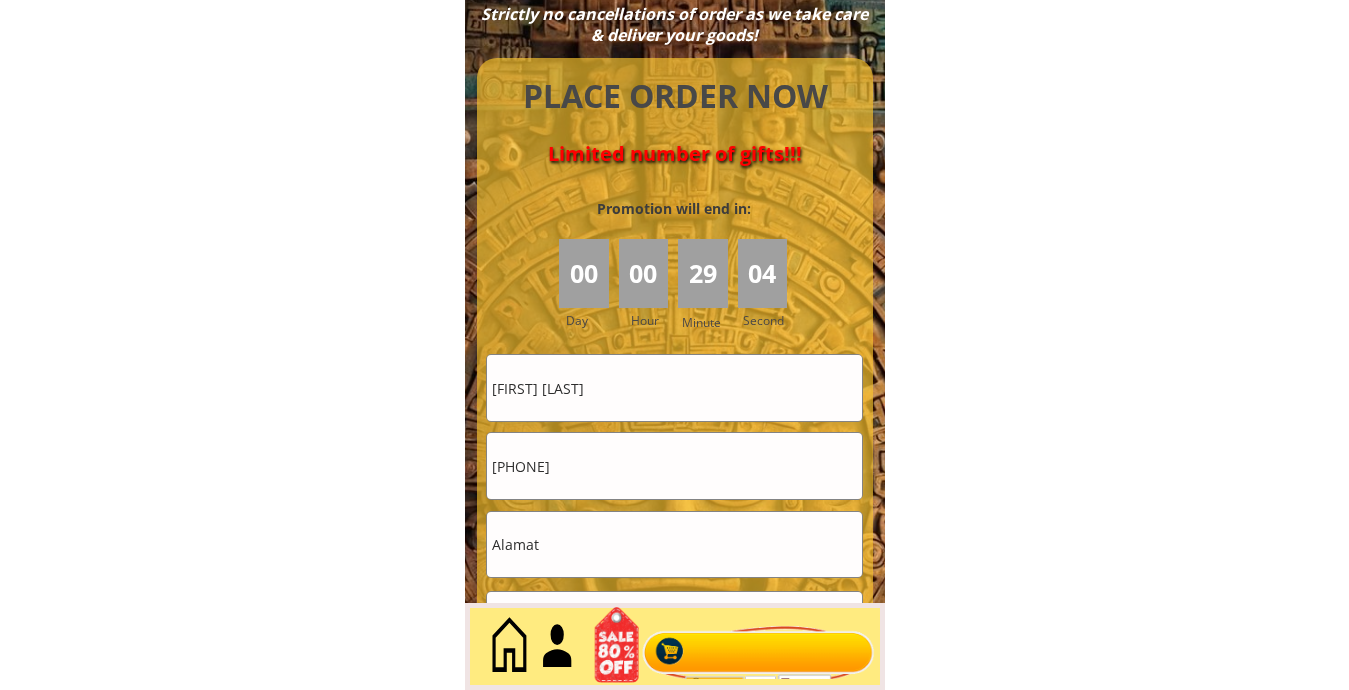 click on "012-5707306" at bounding box center (674, 466) 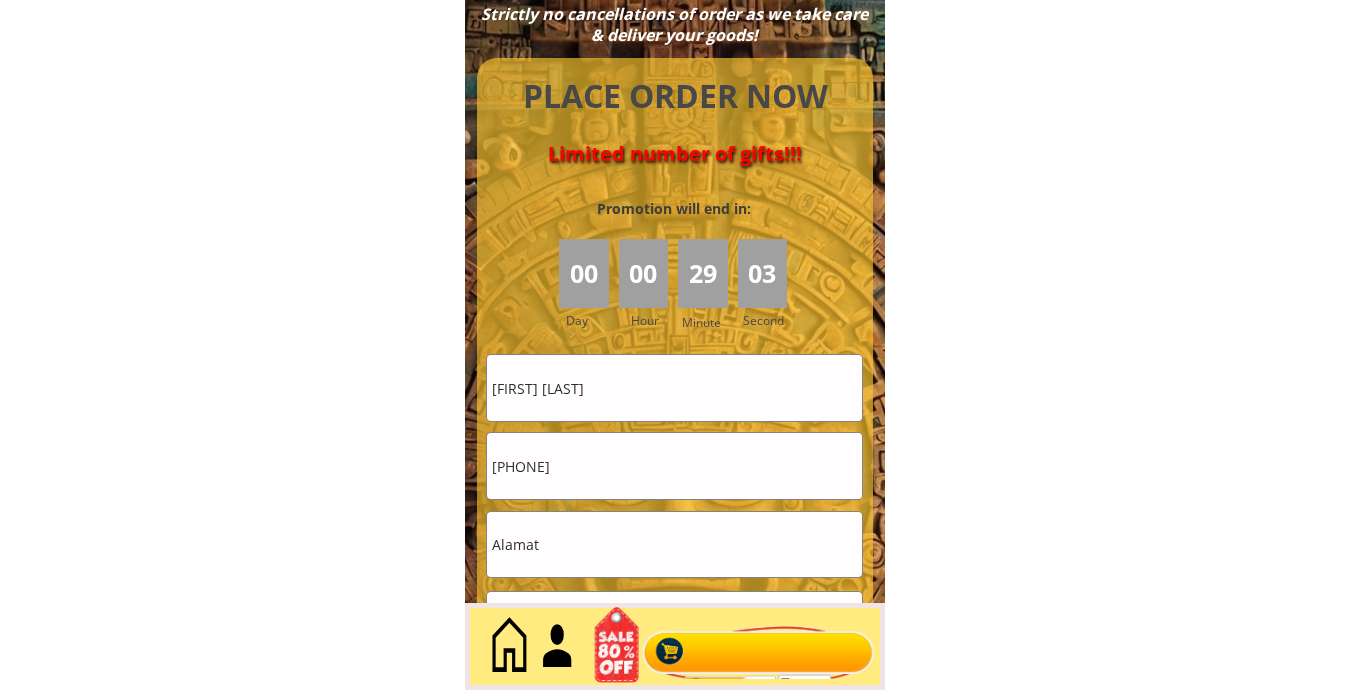 type on "0125707306" 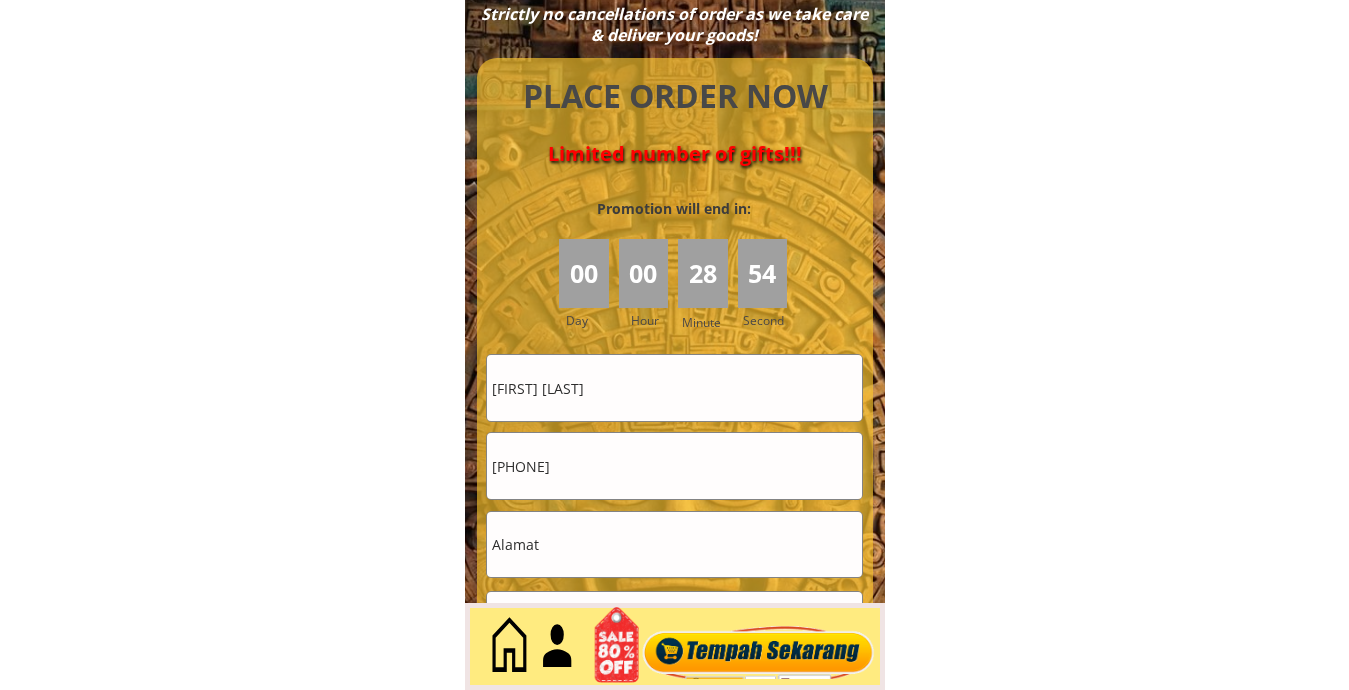 click at bounding box center (674, 545) 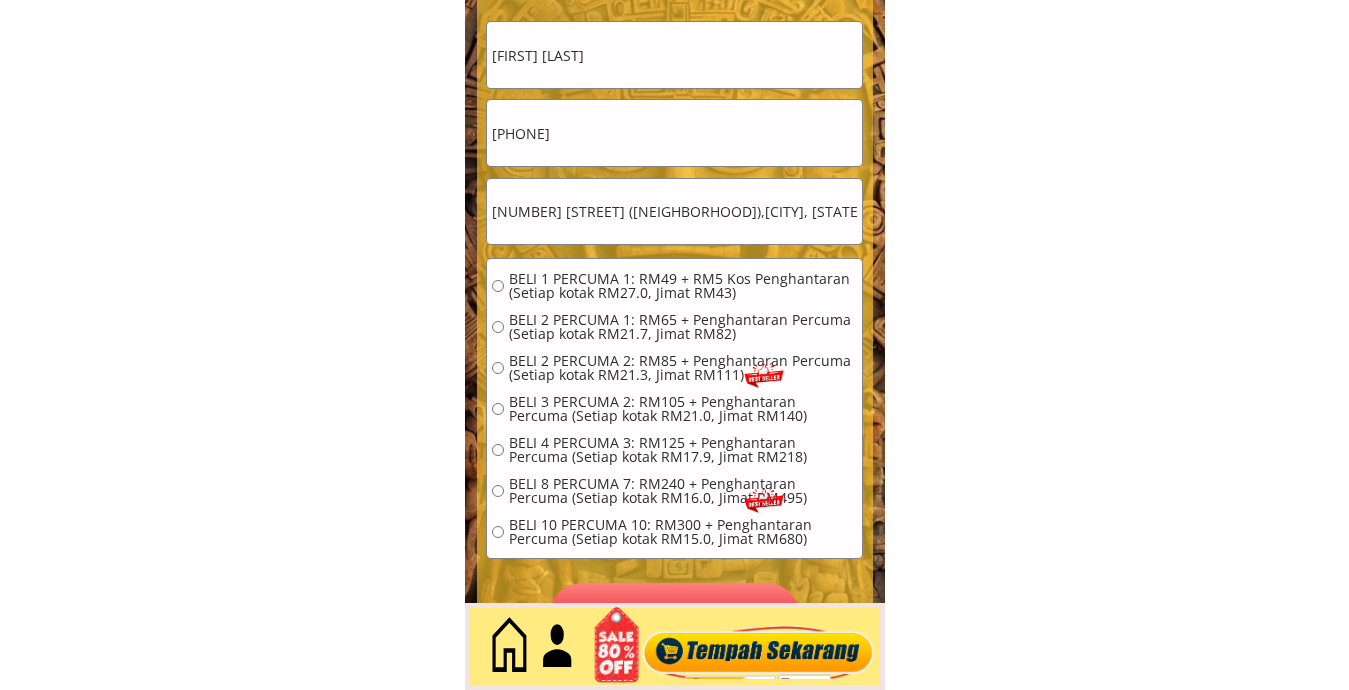 type on "22 Jln Tg Tokong (Bagan Jermal)Georgetown,P.Pinang" 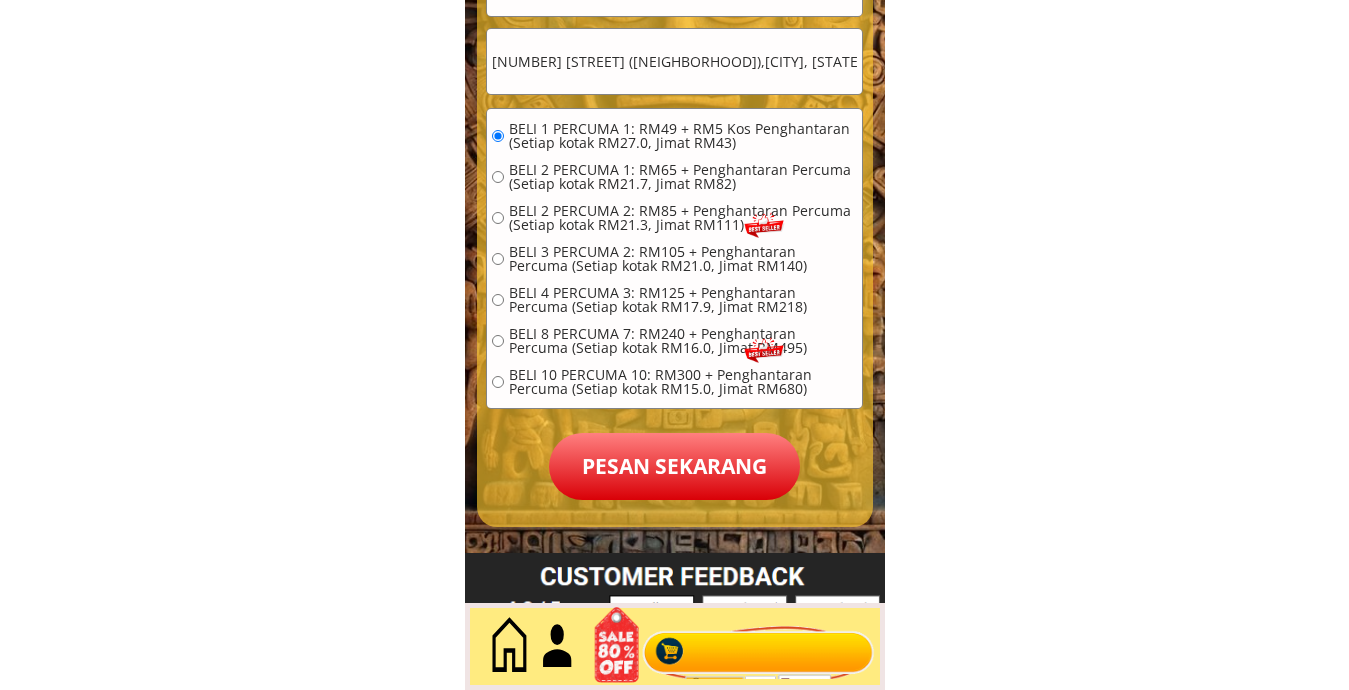scroll, scrollTop: 9343, scrollLeft: 0, axis: vertical 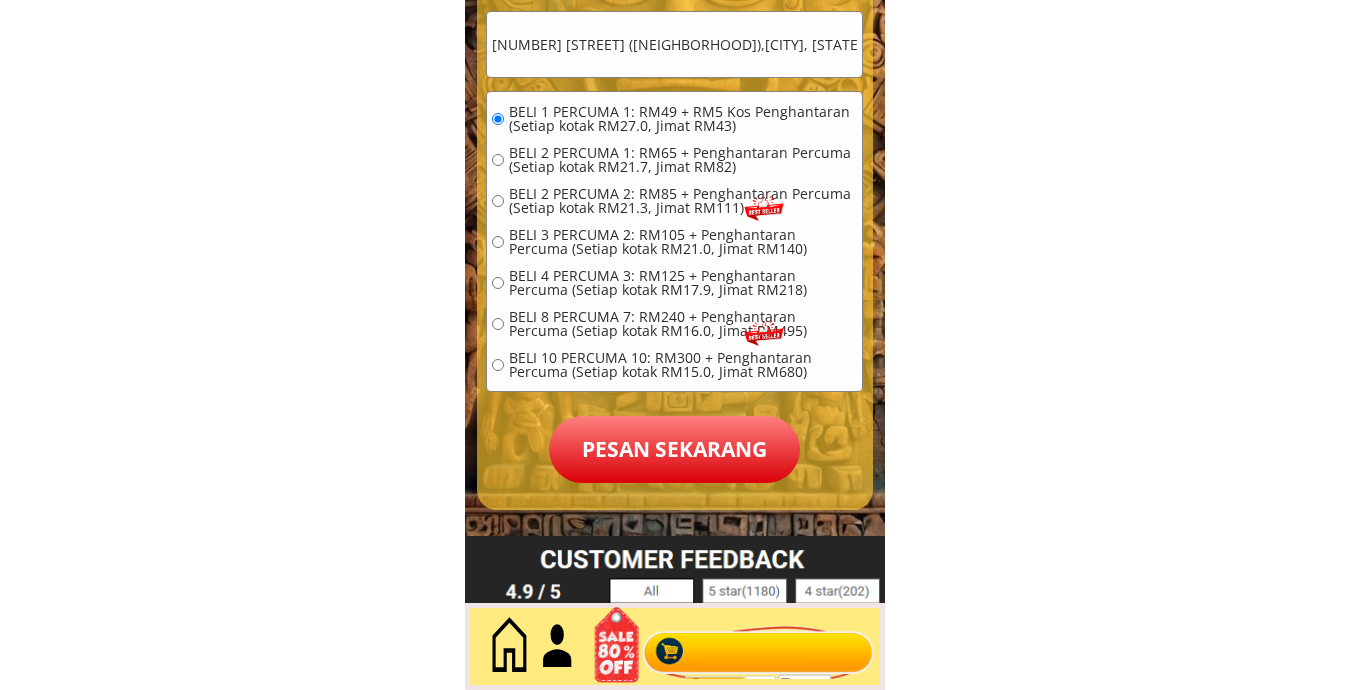 click on "Pesan sekarang" at bounding box center (674, 450) 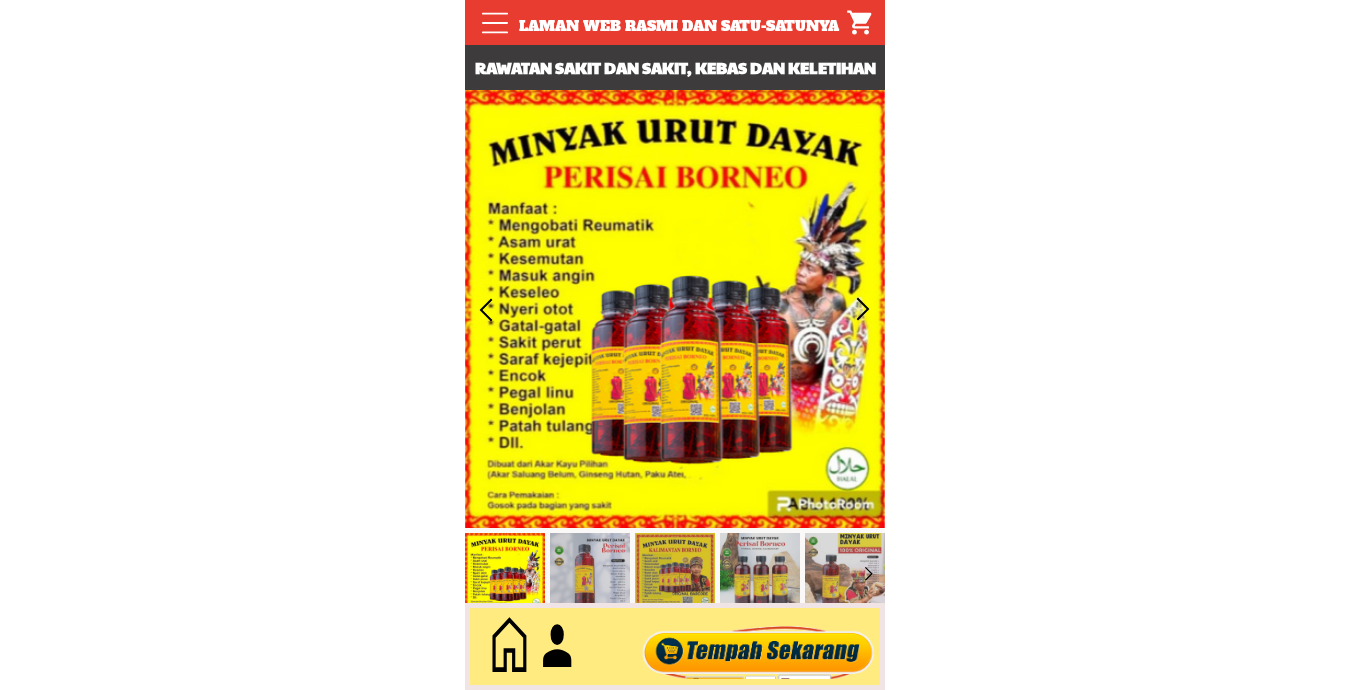scroll, scrollTop: 0, scrollLeft: 0, axis: both 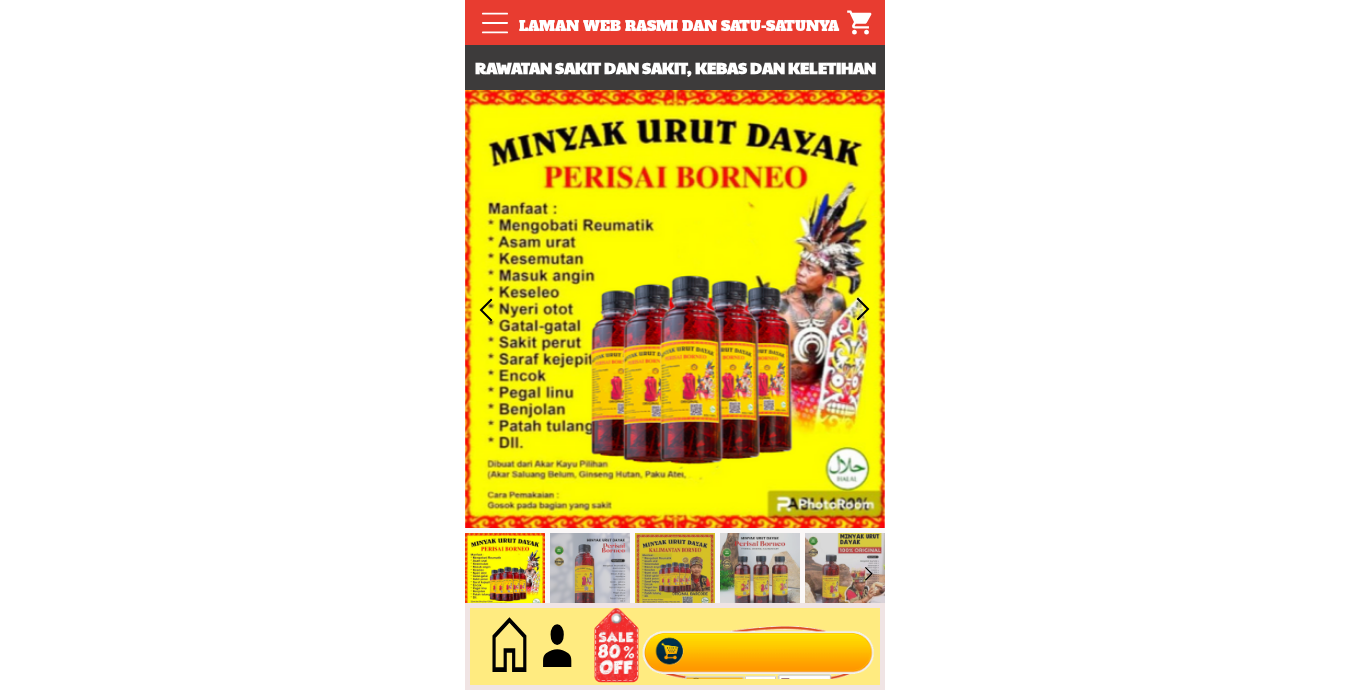 click at bounding box center [758, 647] 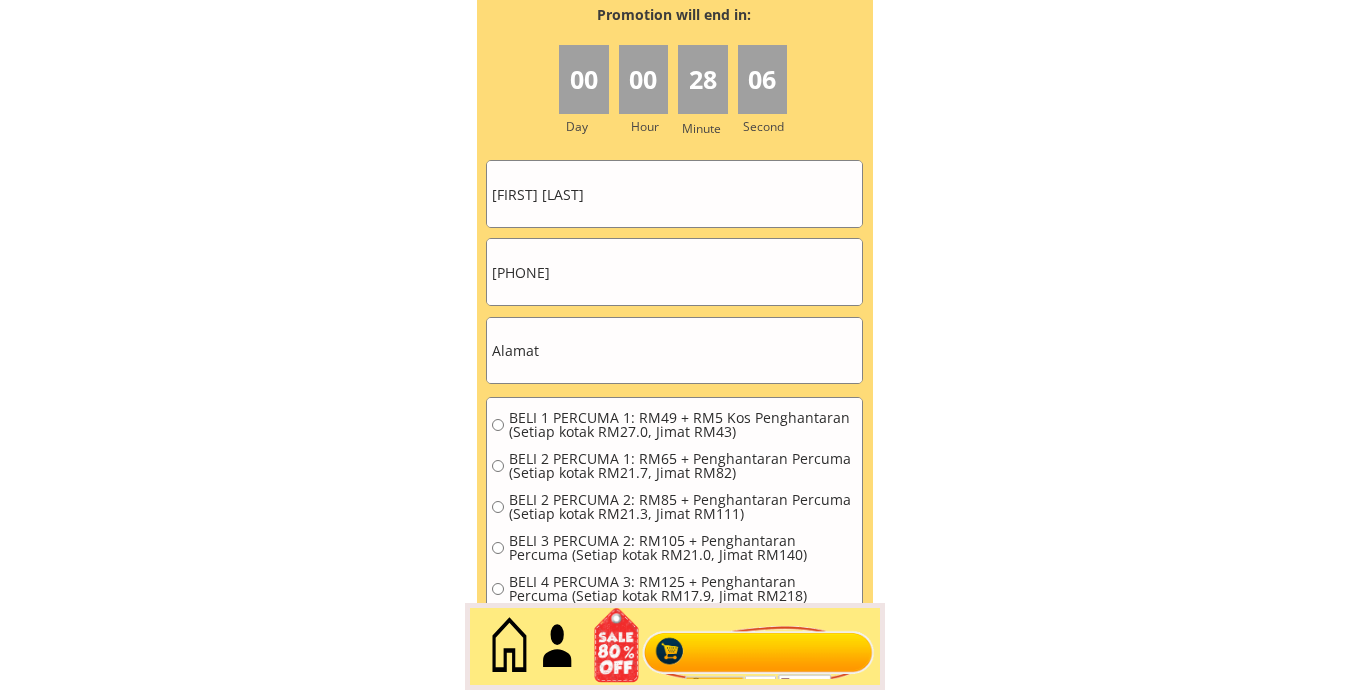 scroll, scrollTop: 9126, scrollLeft: 0, axis: vertical 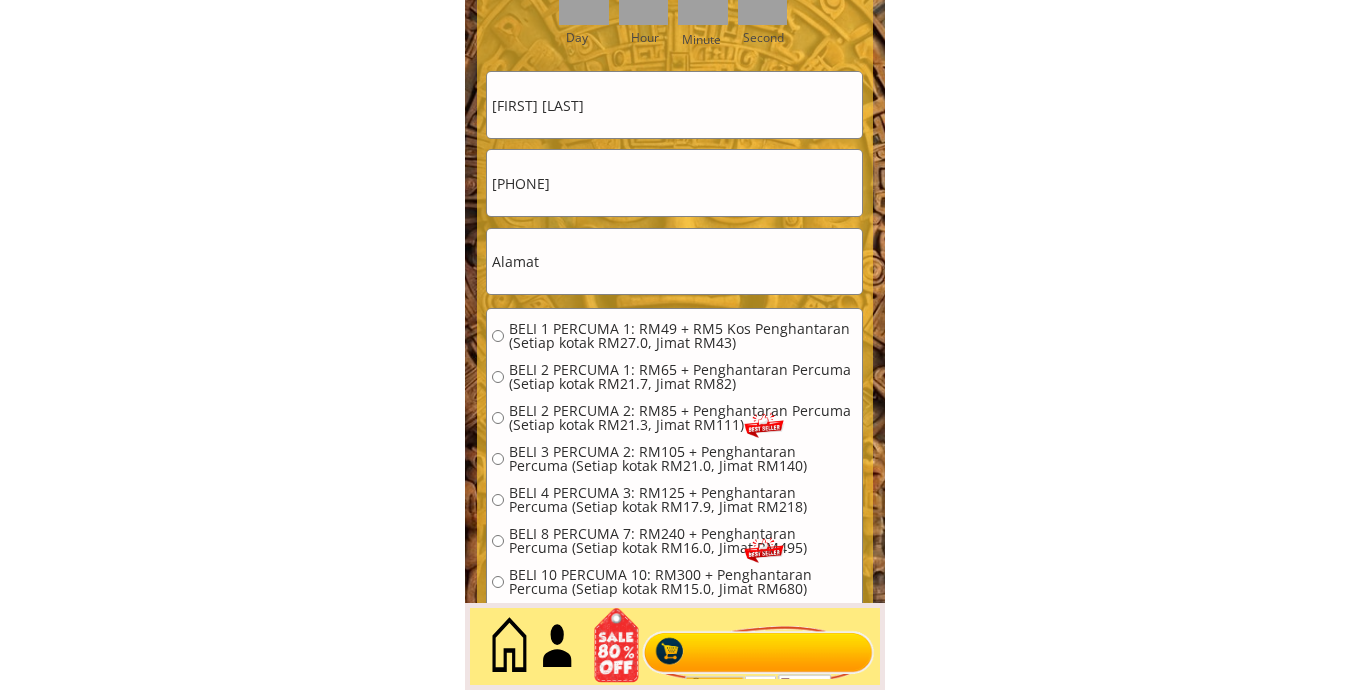 click on "Hajar Omar" at bounding box center (674, 105) 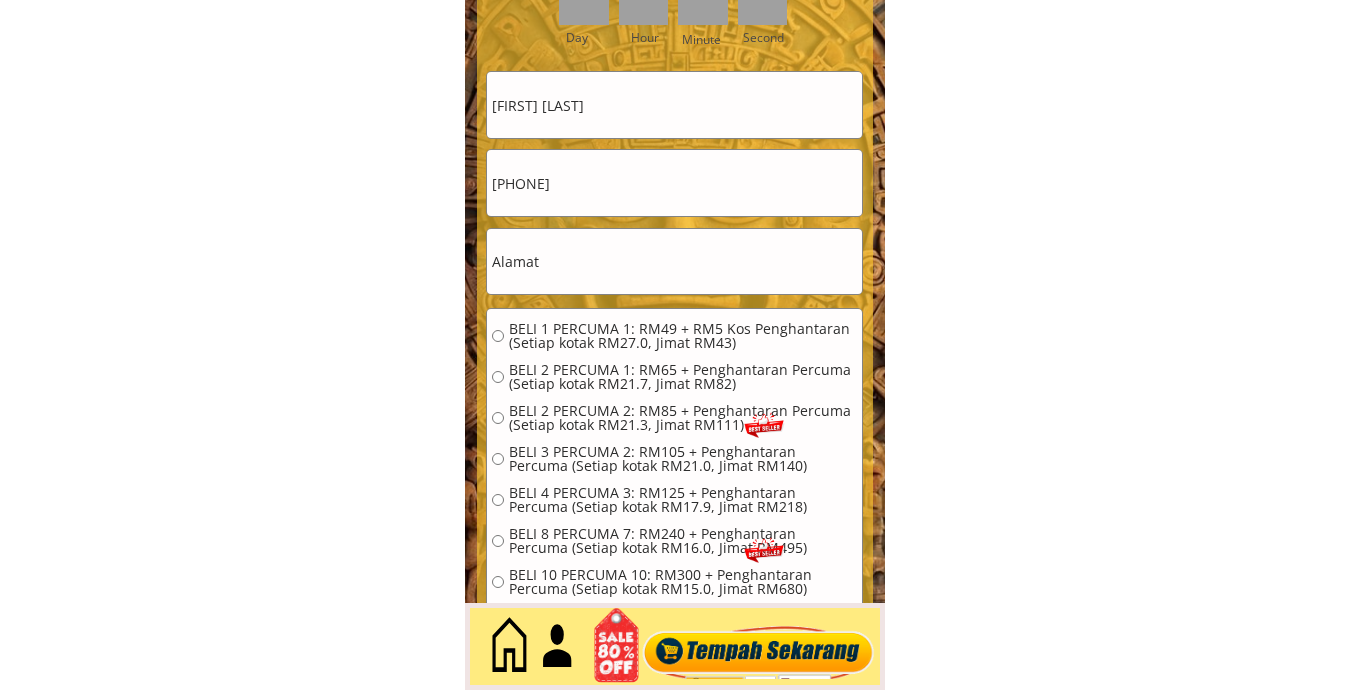 click on "Hajar Omar" at bounding box center (674, 105) 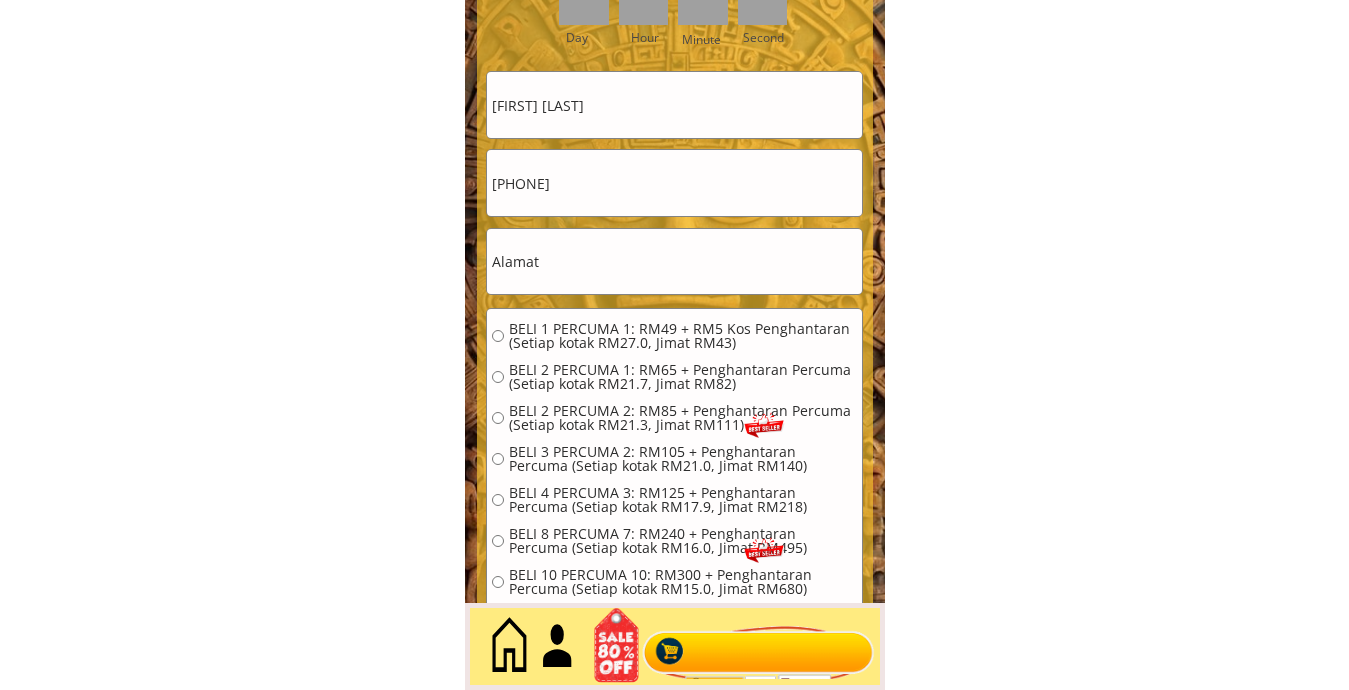 click on "Hajar Omar" at bounding box center (674, 105) 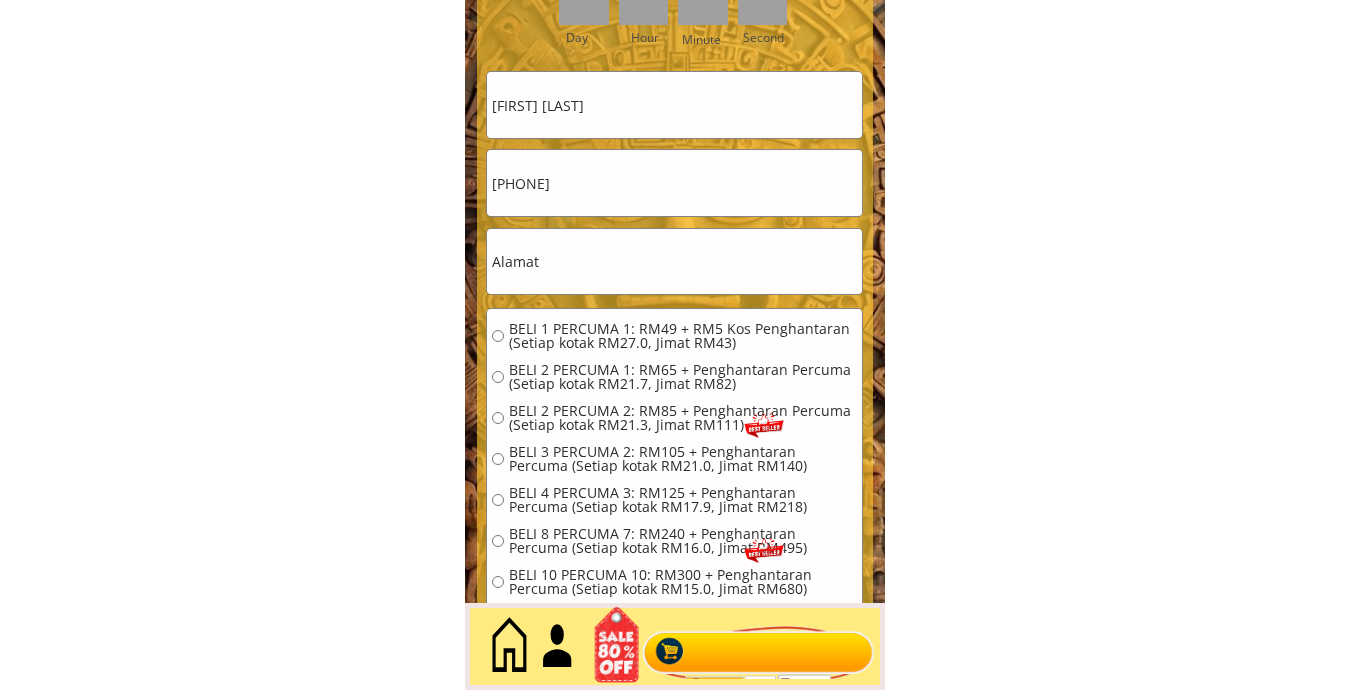 click on "[PHONE]" at bounding box center [674, 183] 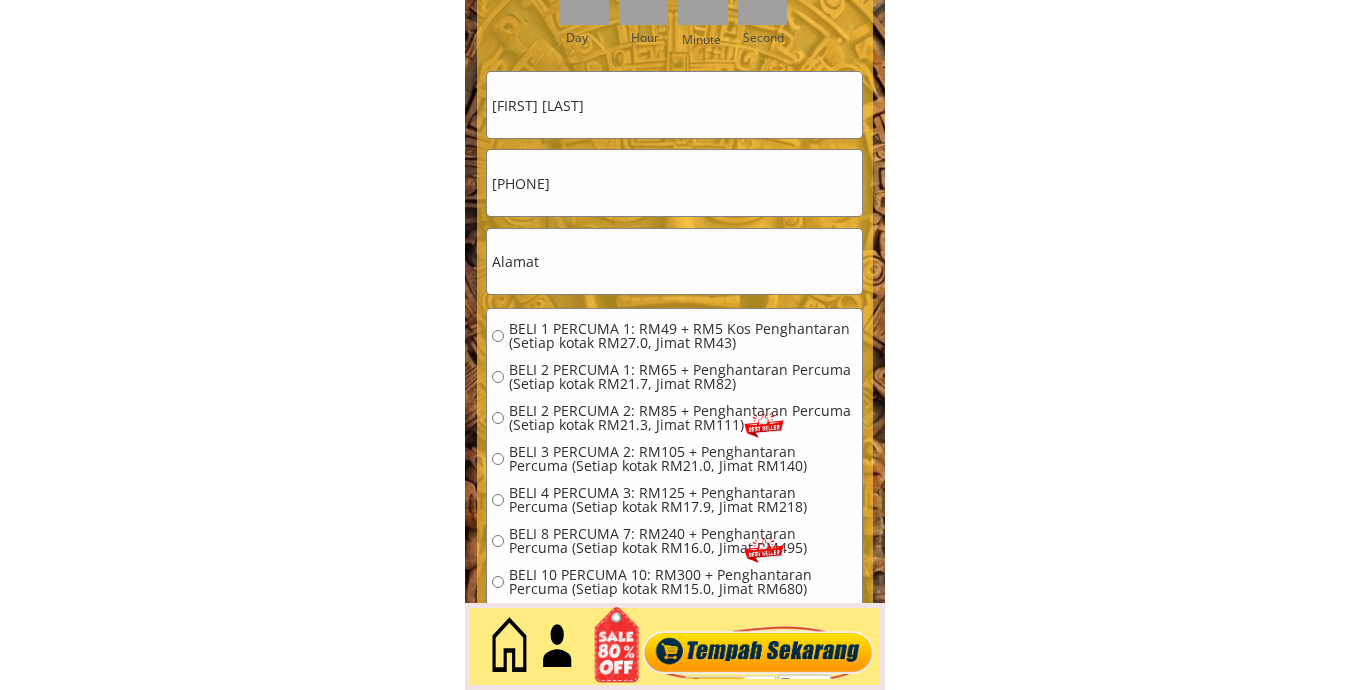 click on "[PHONE]" at bounding box center (674, 183) 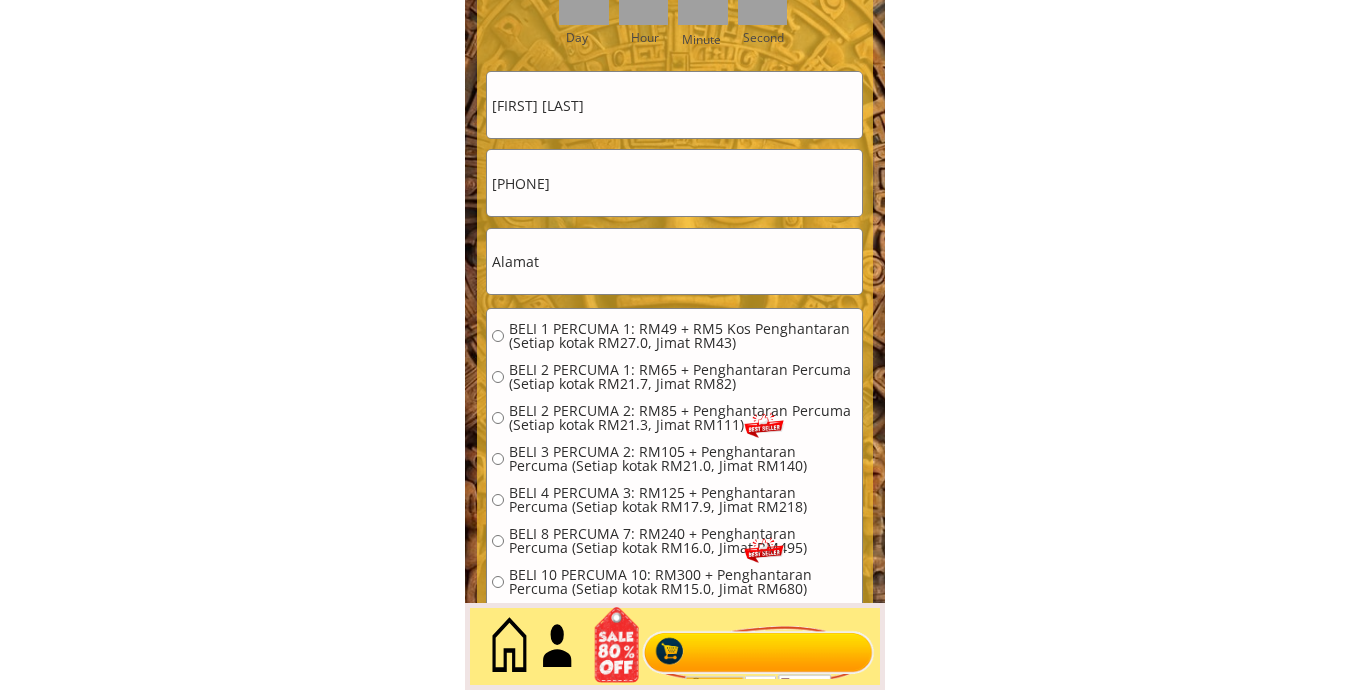 click on "[PHONE]" at bounding box center (674, 183) 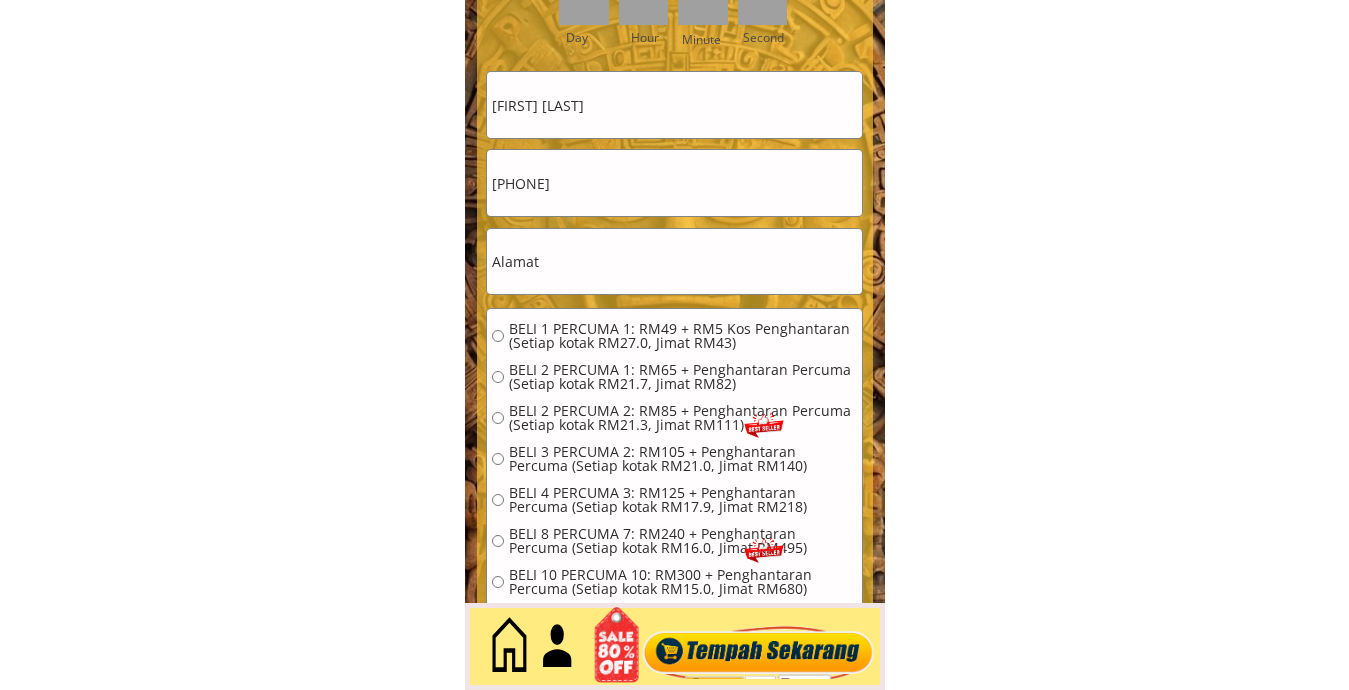 type on "0189649957" 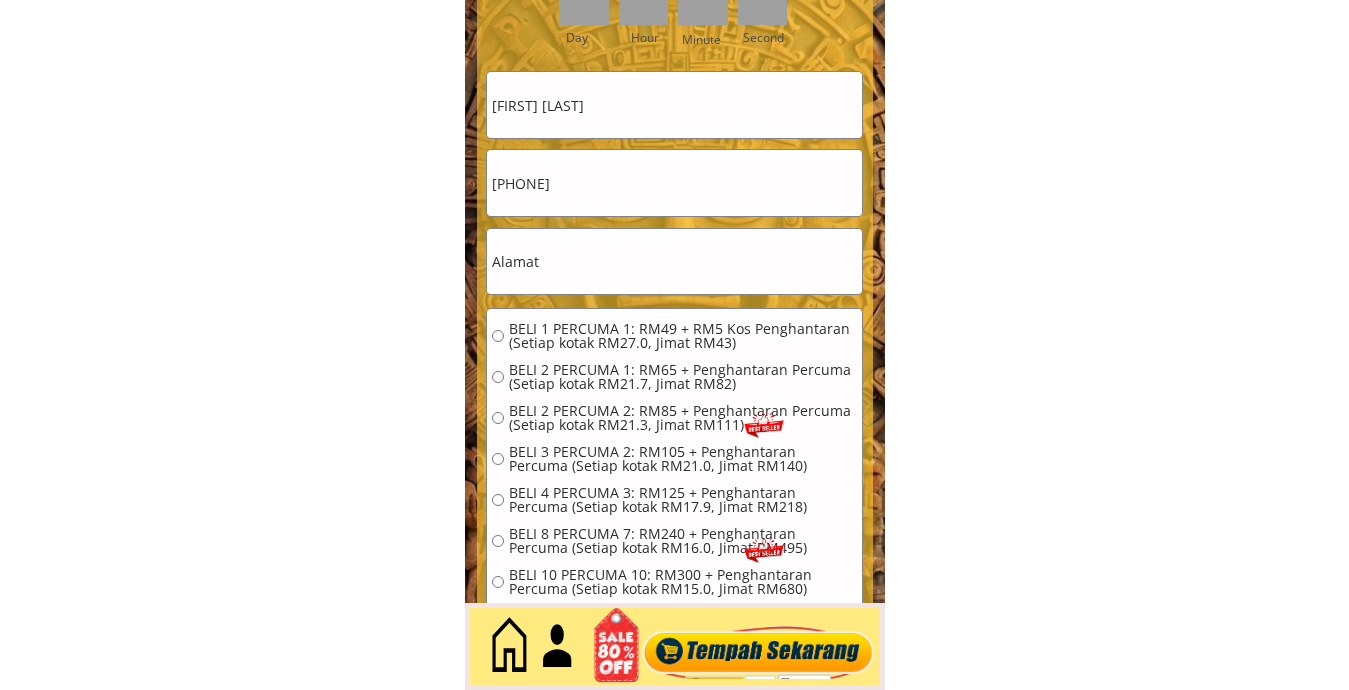click at bounding box center (674, 262) 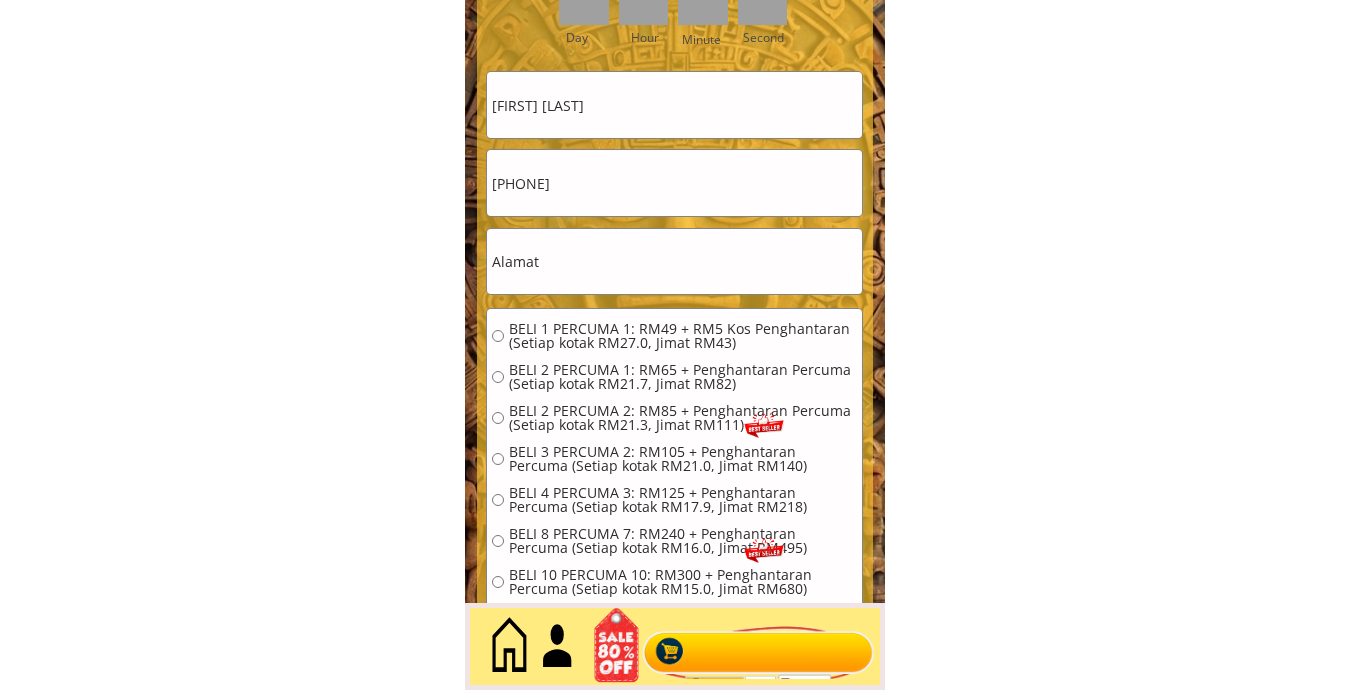 click at bounding box center [674, 262] 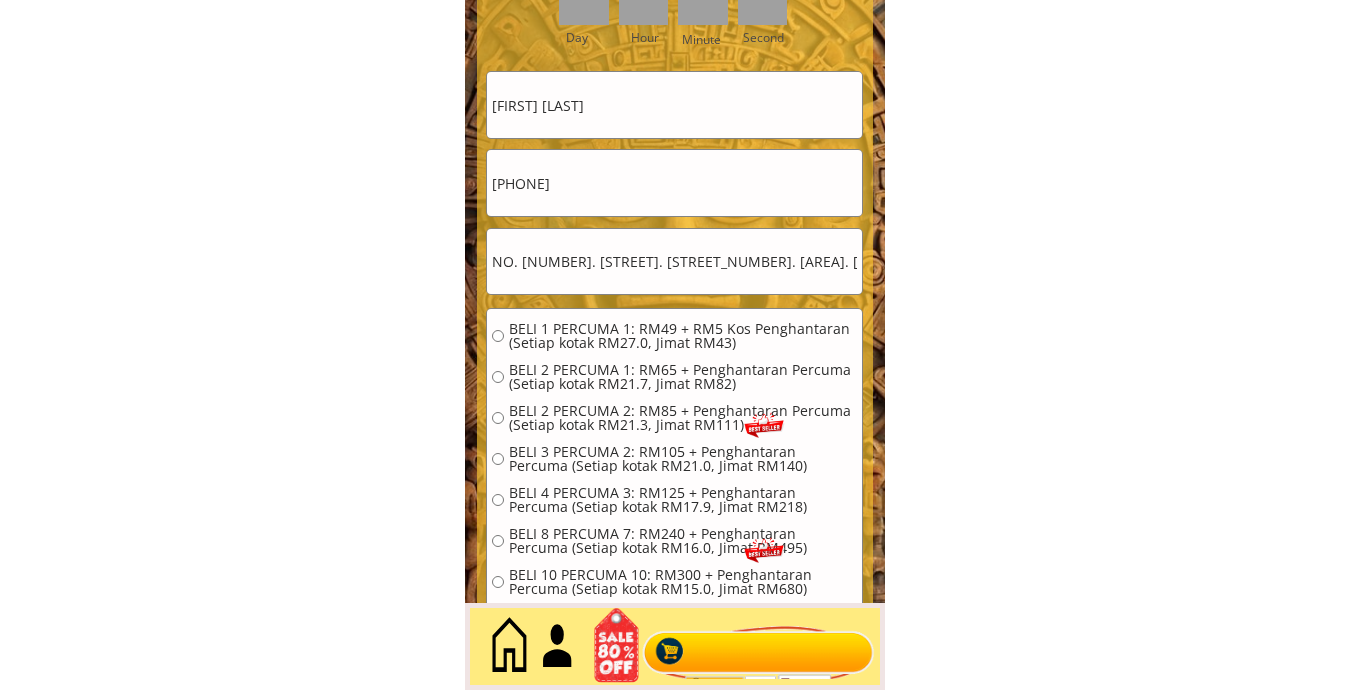 scroll, scrollTop: 0, scrollLeft: 70, axis: horizontal 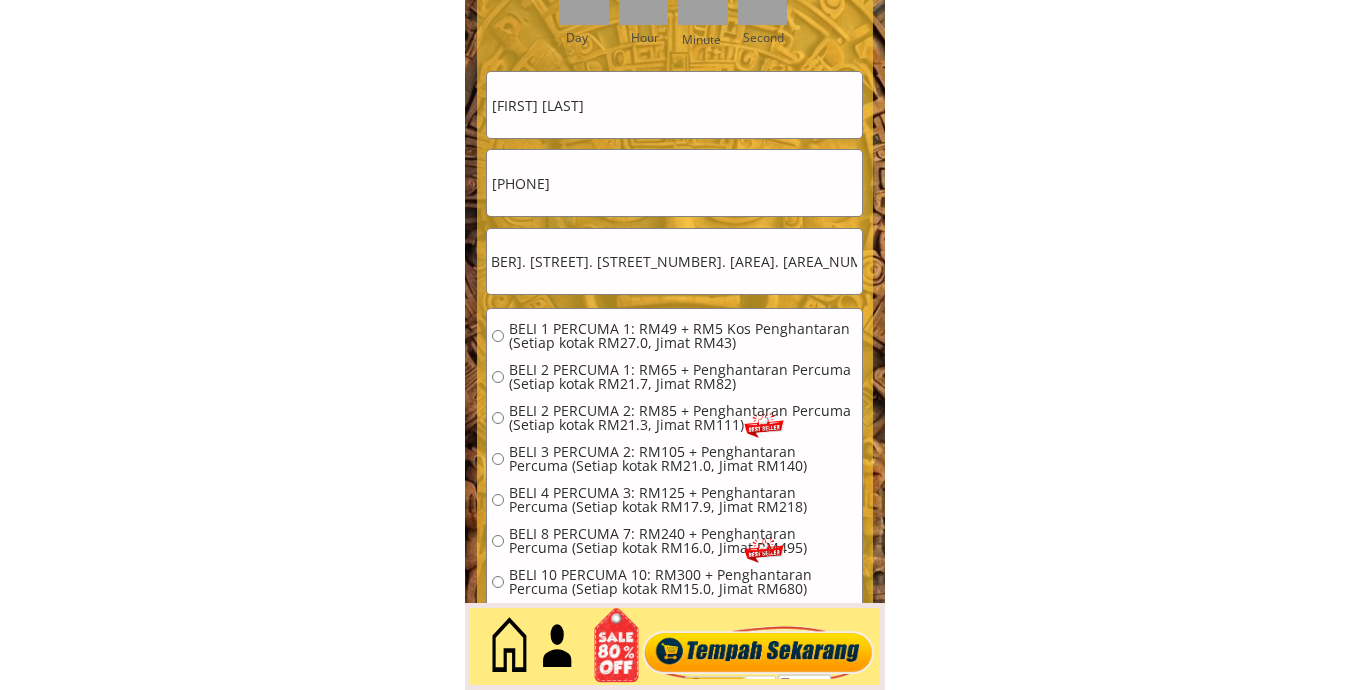 type on "NO. 6. JALAN. DELIMA. 5/7. TMN. DELIMA. 2 JOHOR. BAH RU JOHOR" 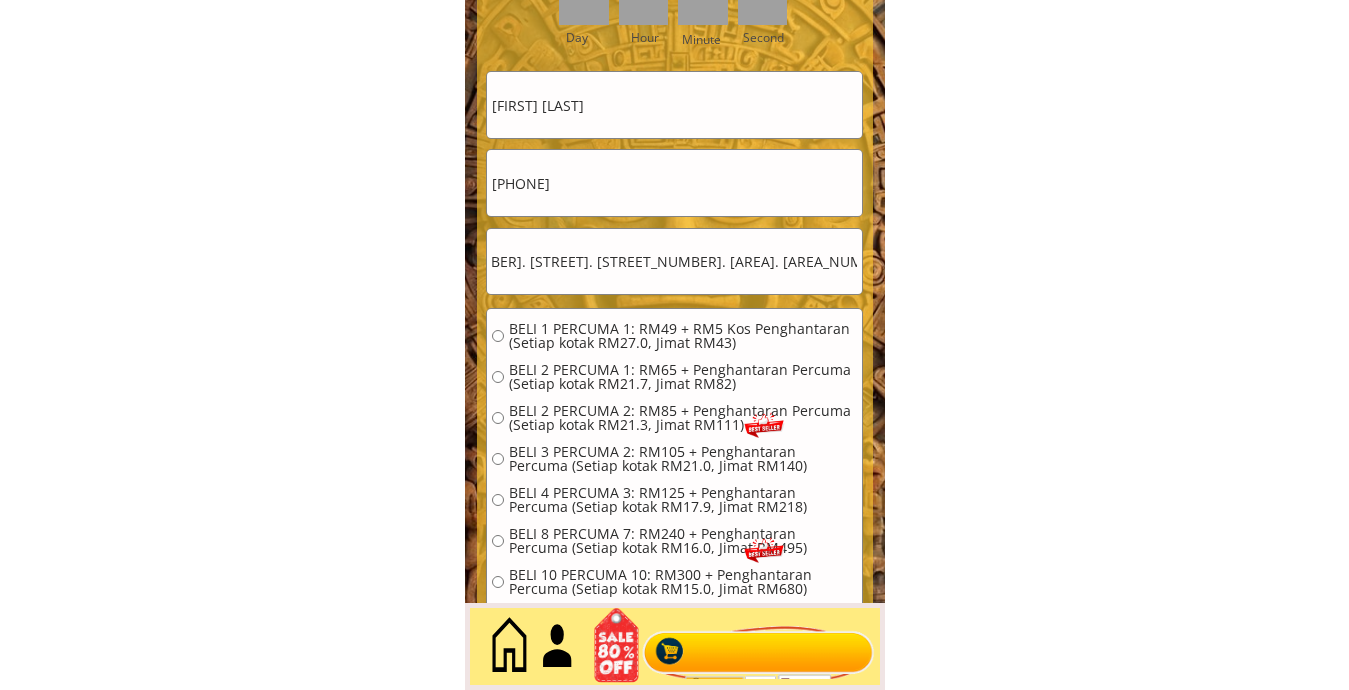 click on "BELI 1 PERCUMA 1: RM49 + RM5 Kos Penghantaran (Setiap kotak RM27.0, Jimat RM43)" at bounding box center [683, 336] 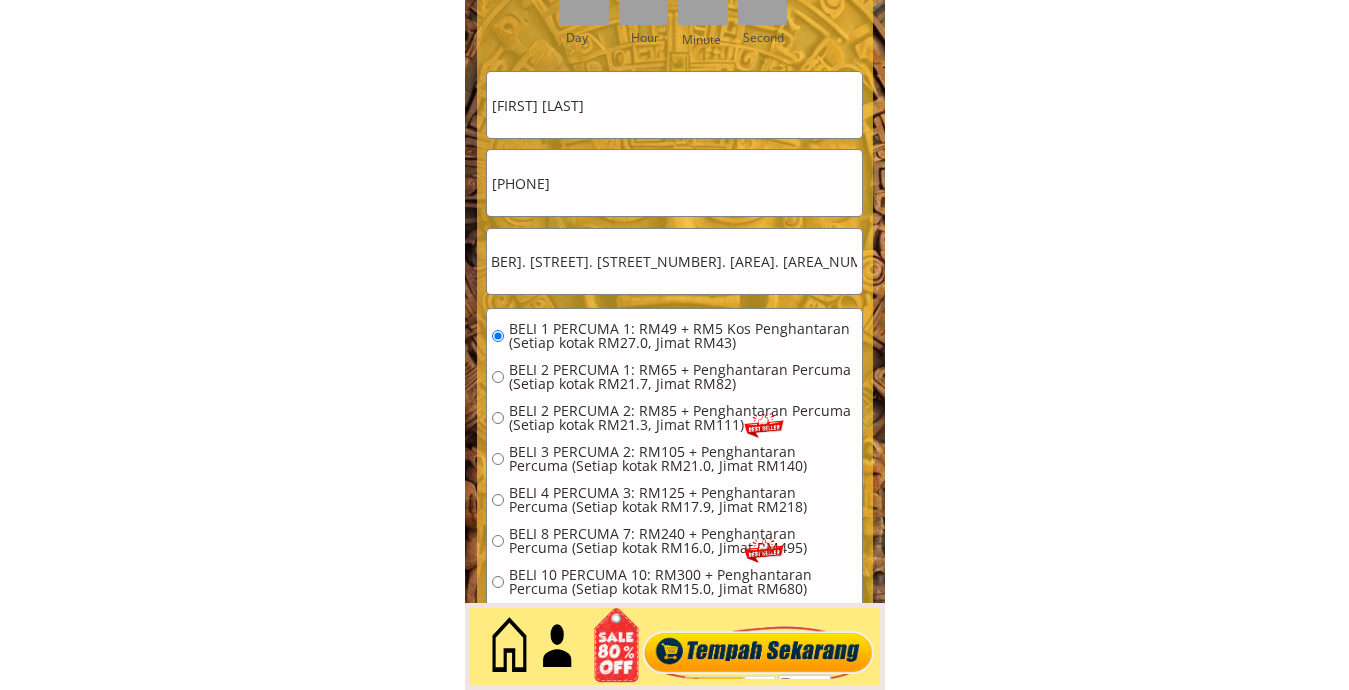 scroll, scrollTop: 0, scrollLeft: 0, axis: both 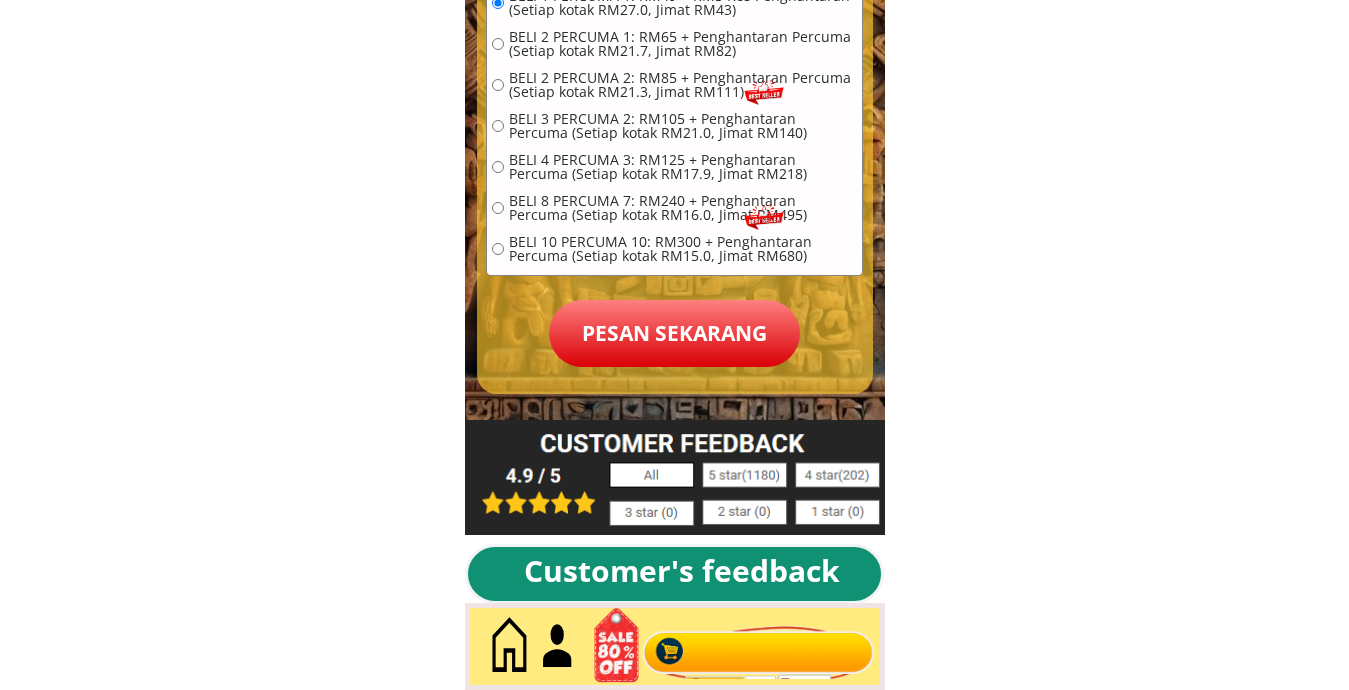 click on "Pesan sekarang" at bounding box center [674, 334] 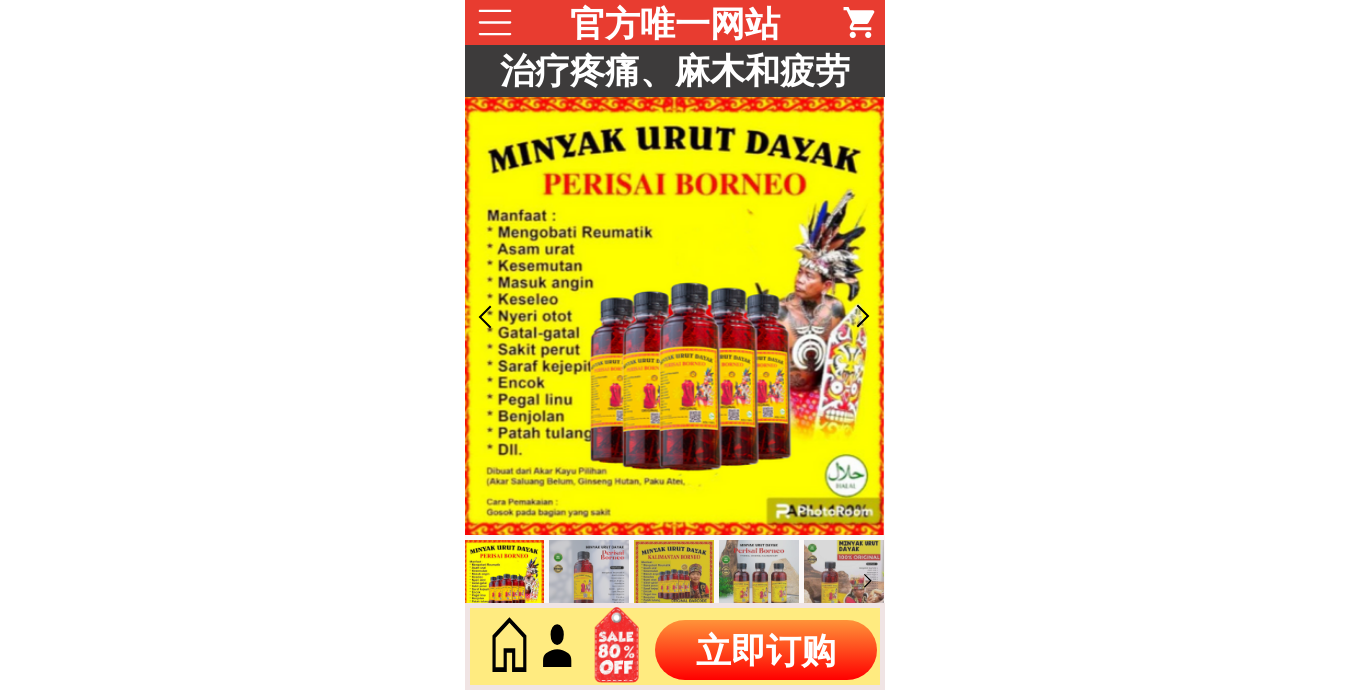 scroll, scrollTop: 0, scrollLeft: 0, axis: both 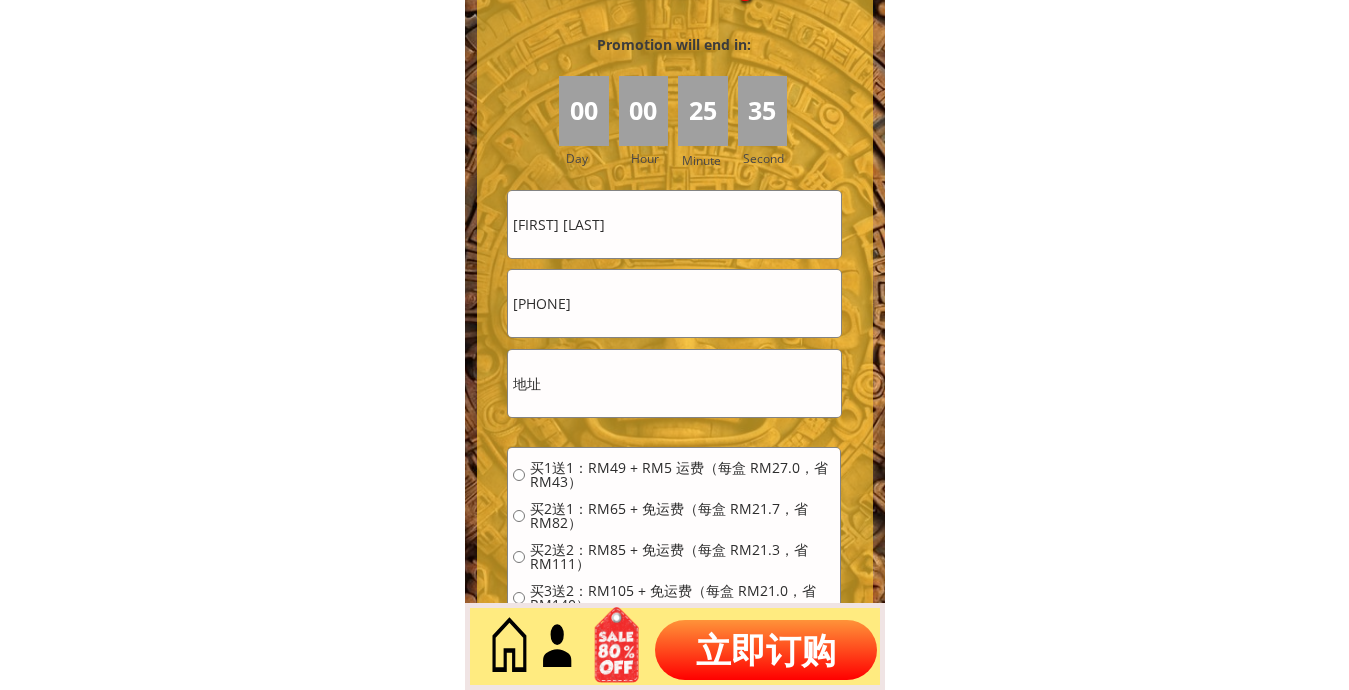 click on "RAHMAT. BIN. JAMIL" at bounding box center [674, 224] 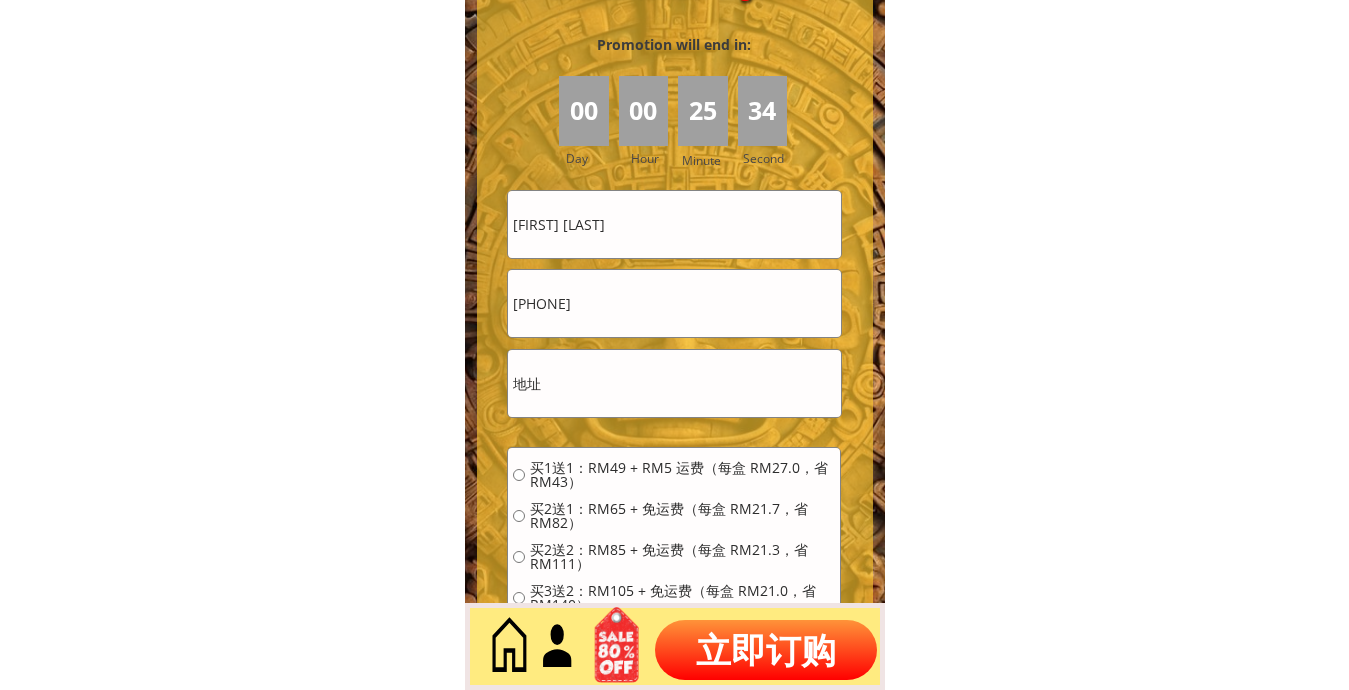click on "RAHMAT. BIN. JAMIL" at bounding box center [674, 224] 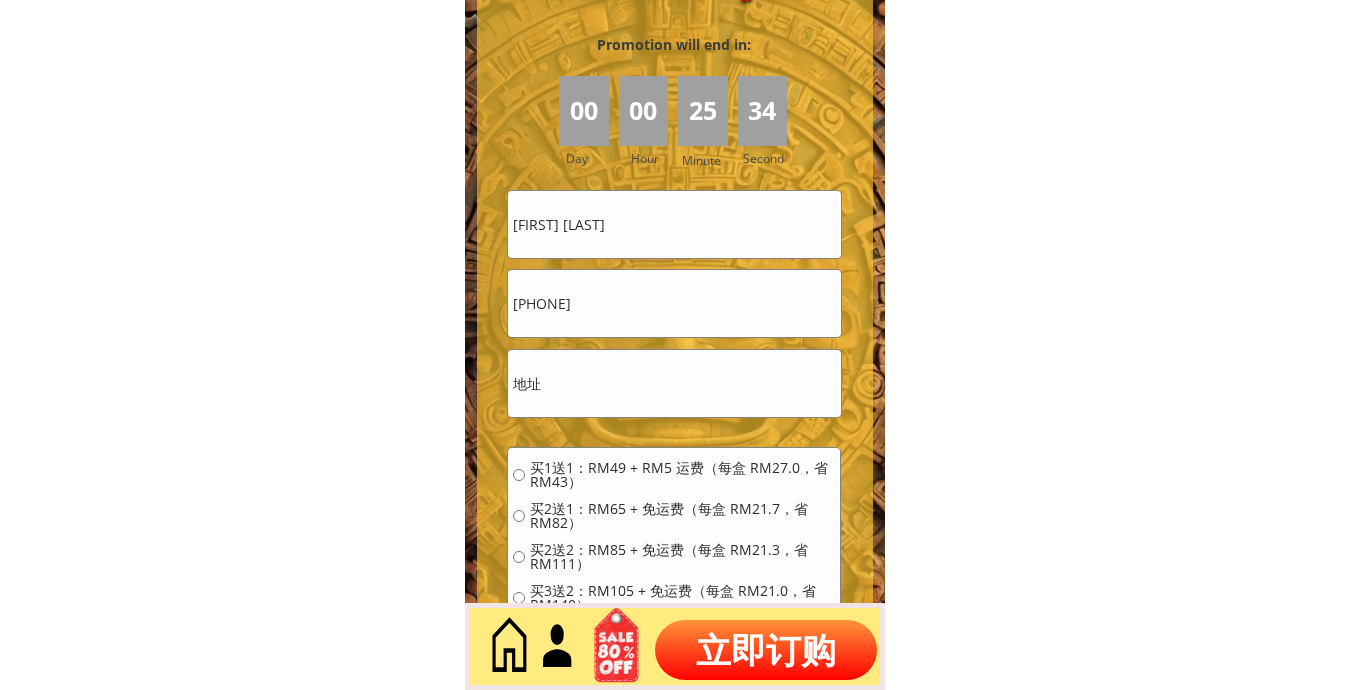 paste on "Chai Swee tham" 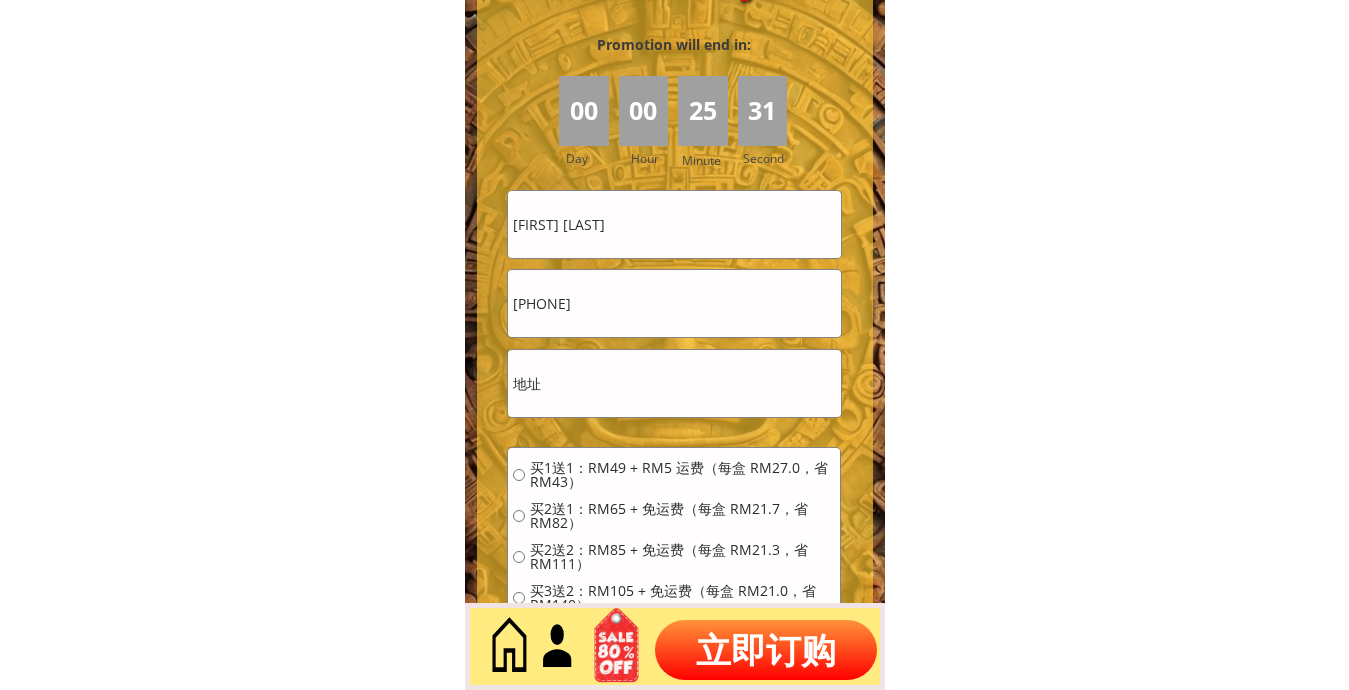 click on "0189649957" at bounding box center (674, 303) 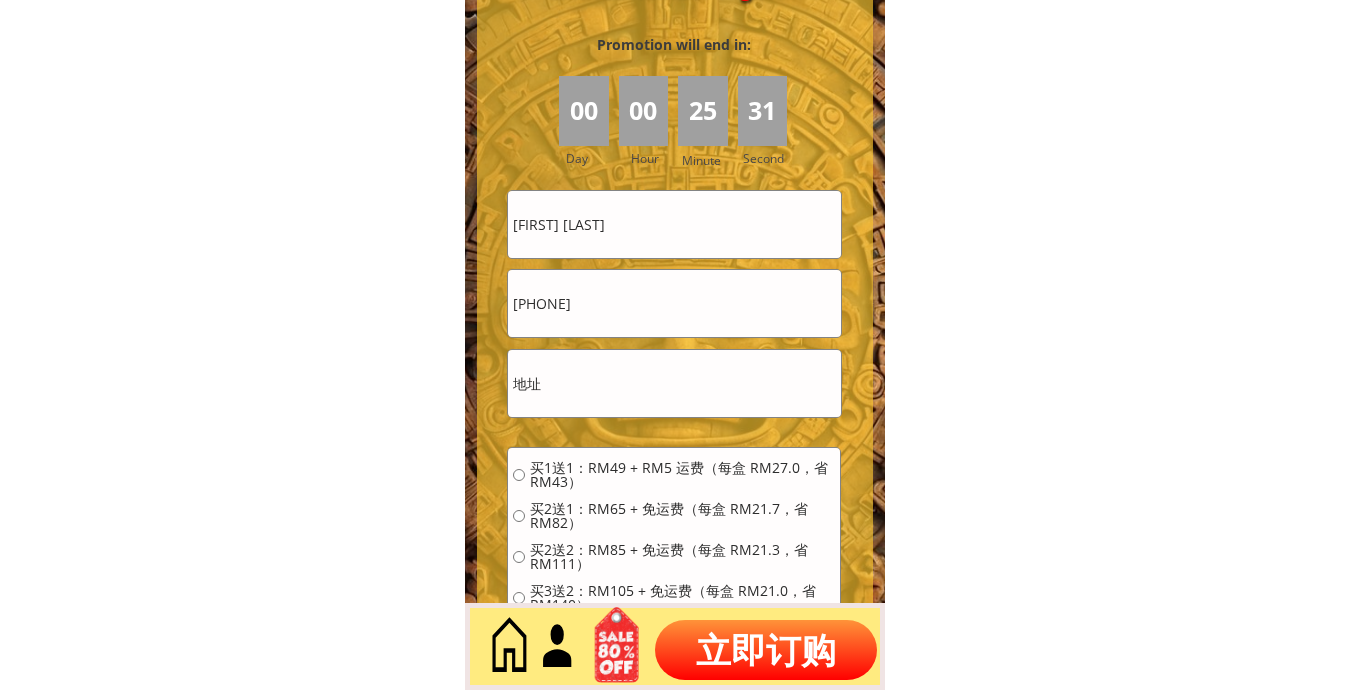 click on "0189649957" at bounding box center [674, 303] 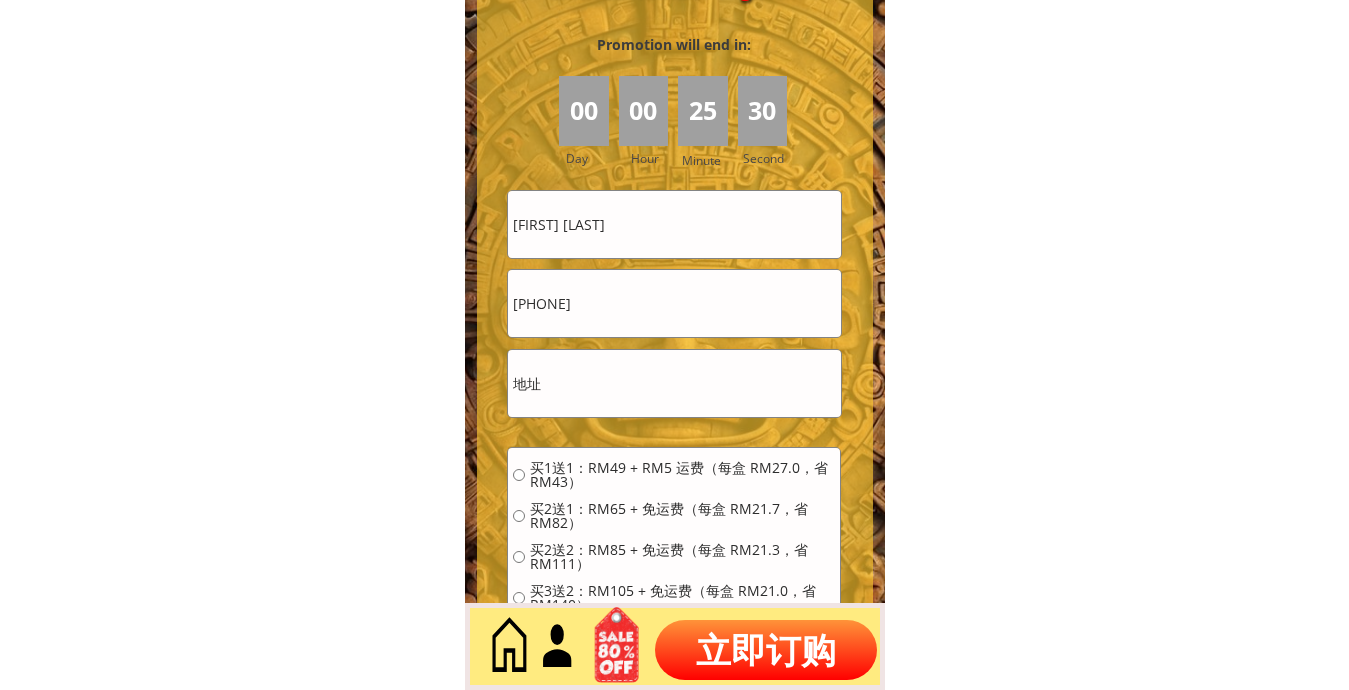 click on "0189649957" at bounding box center (674, 303) 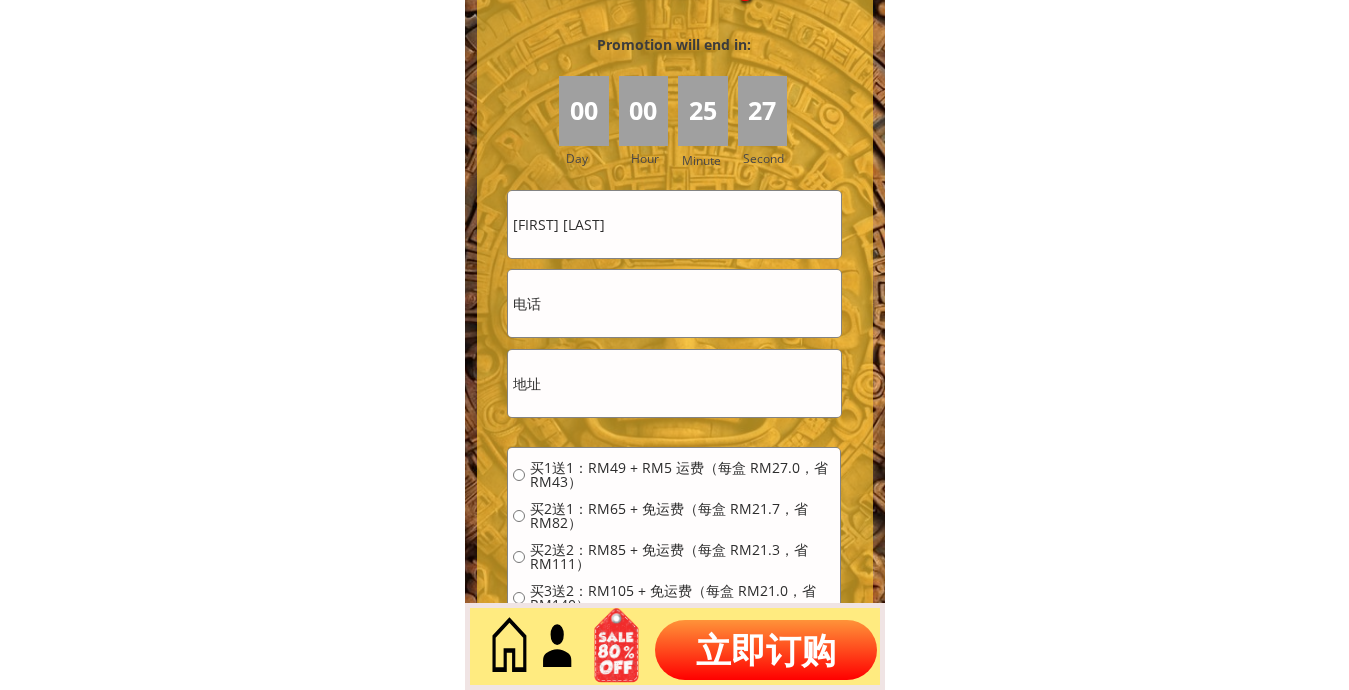 click at bounding box center (674, 303) 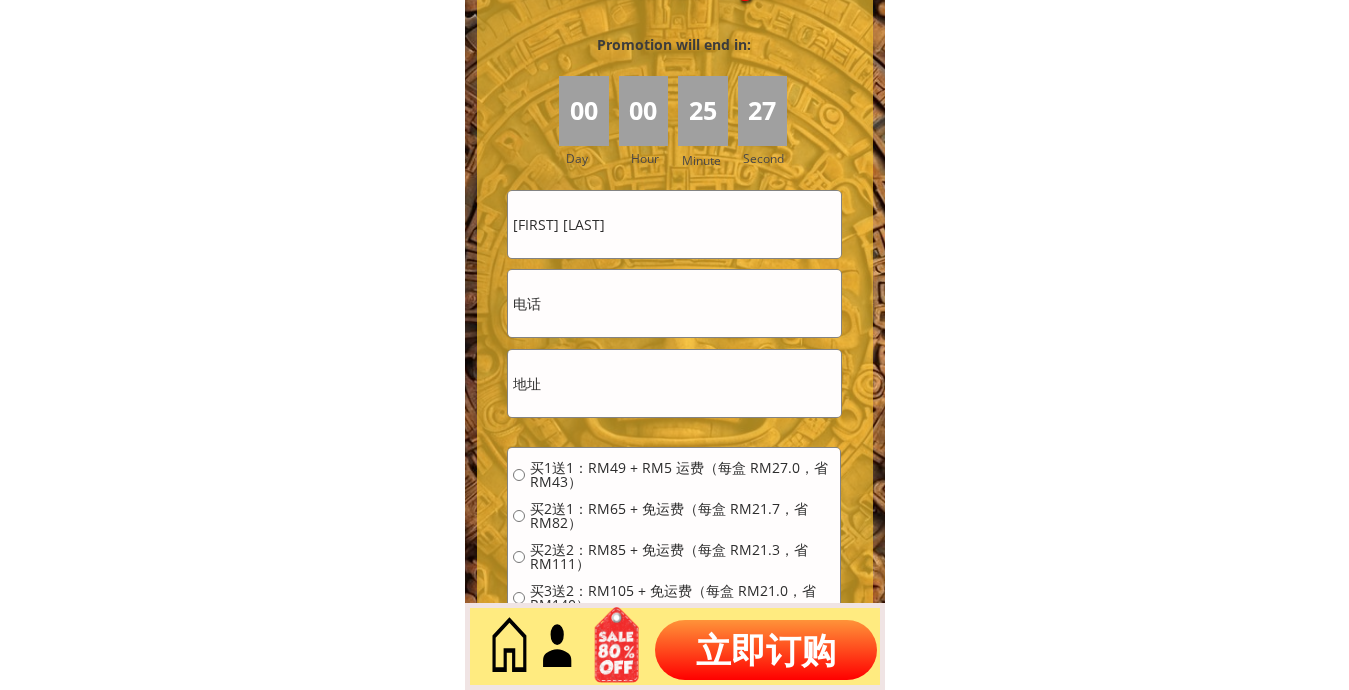 paste on "0105693893" 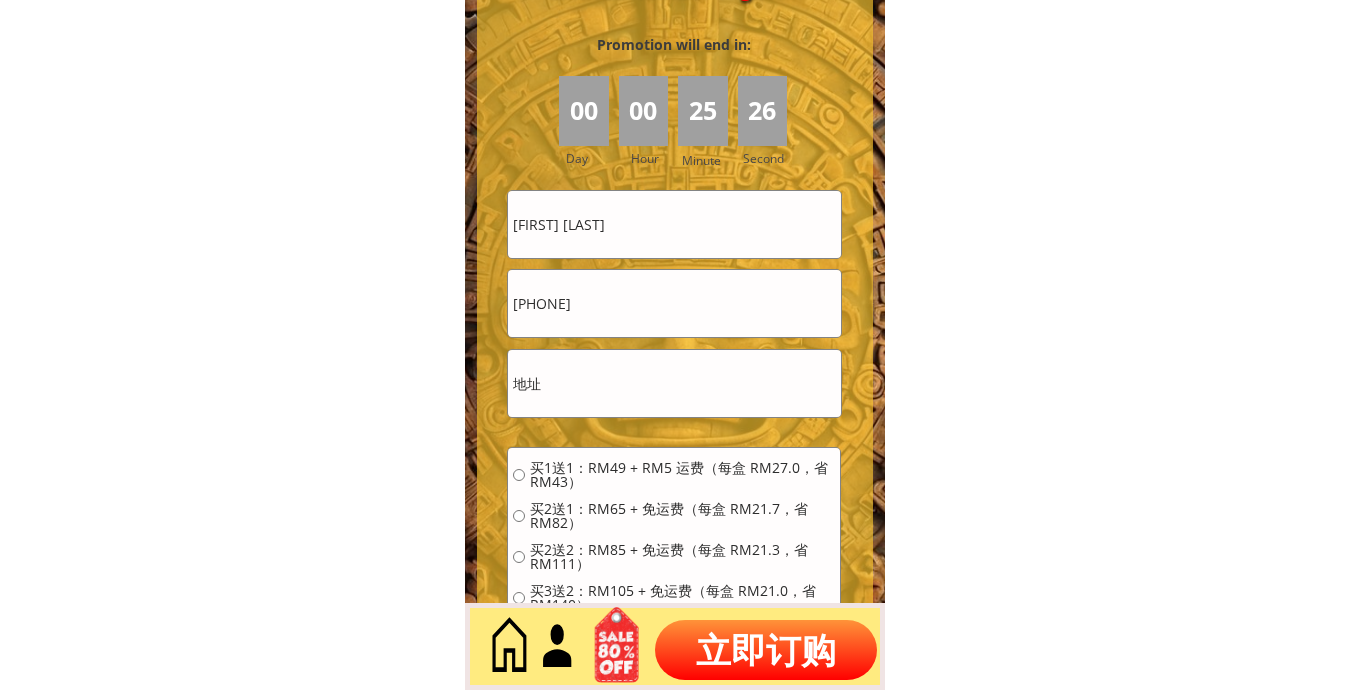 type on "0105693893" 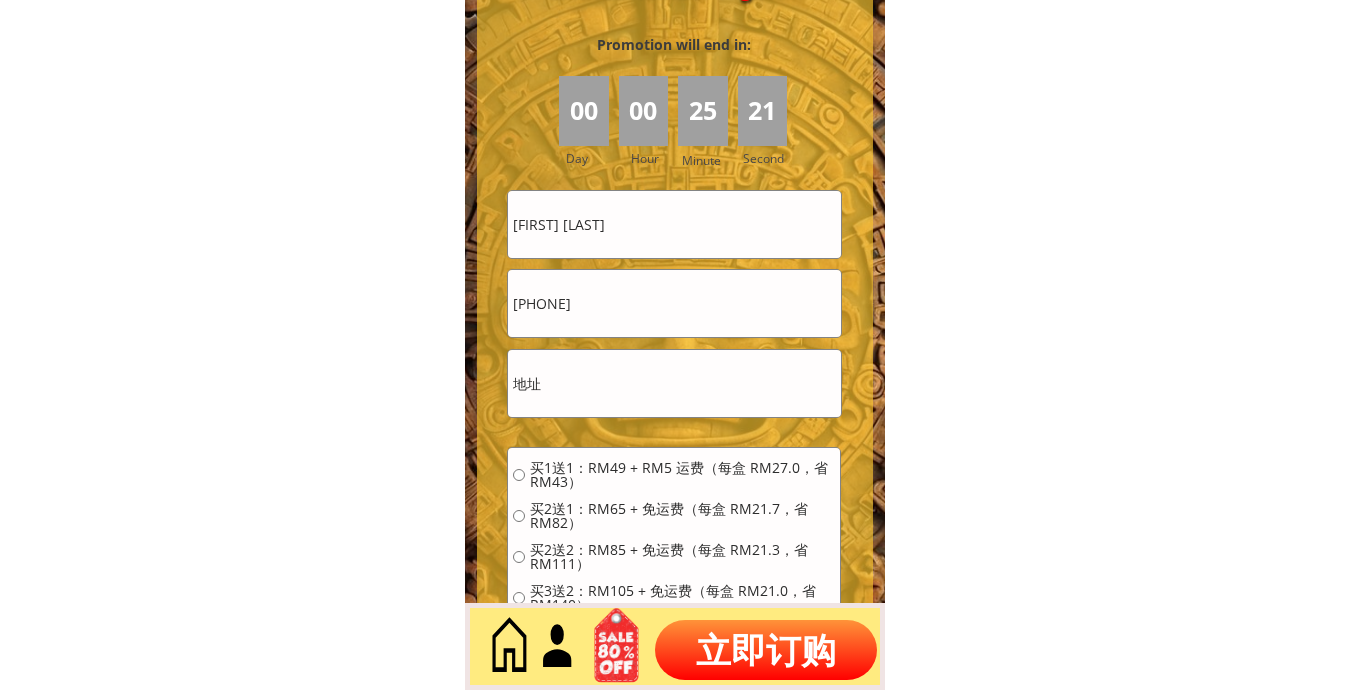 click at bounding box center (674, 383) 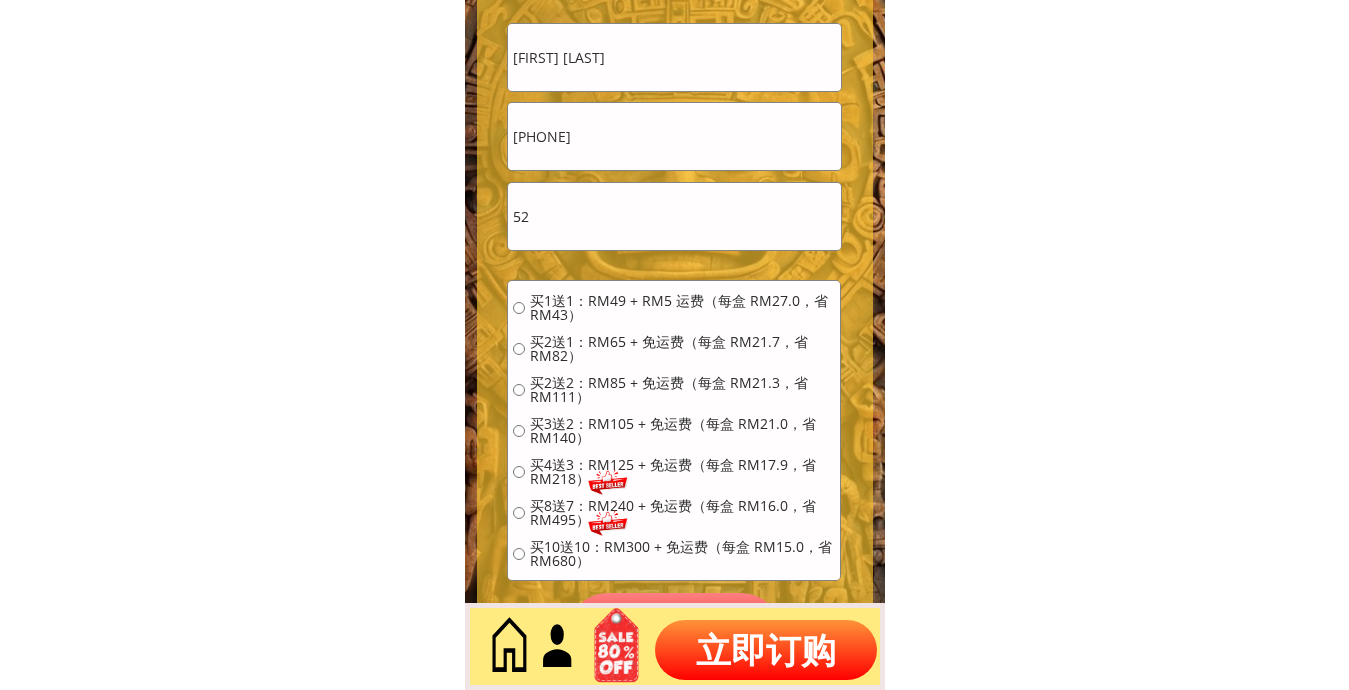 type on "52" 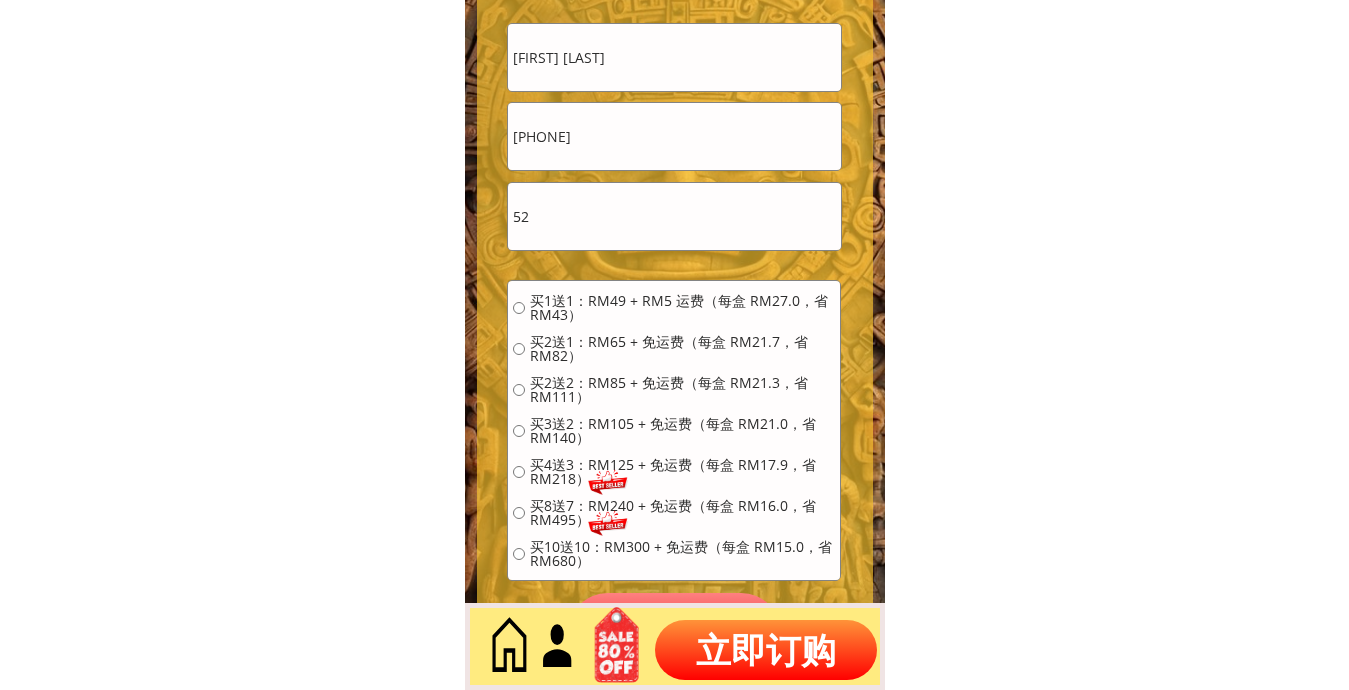 click on "买1送1：RM49 + RM5 运费（每盒 RM27.0，省 RM43）" at bounding box center [682, 308] 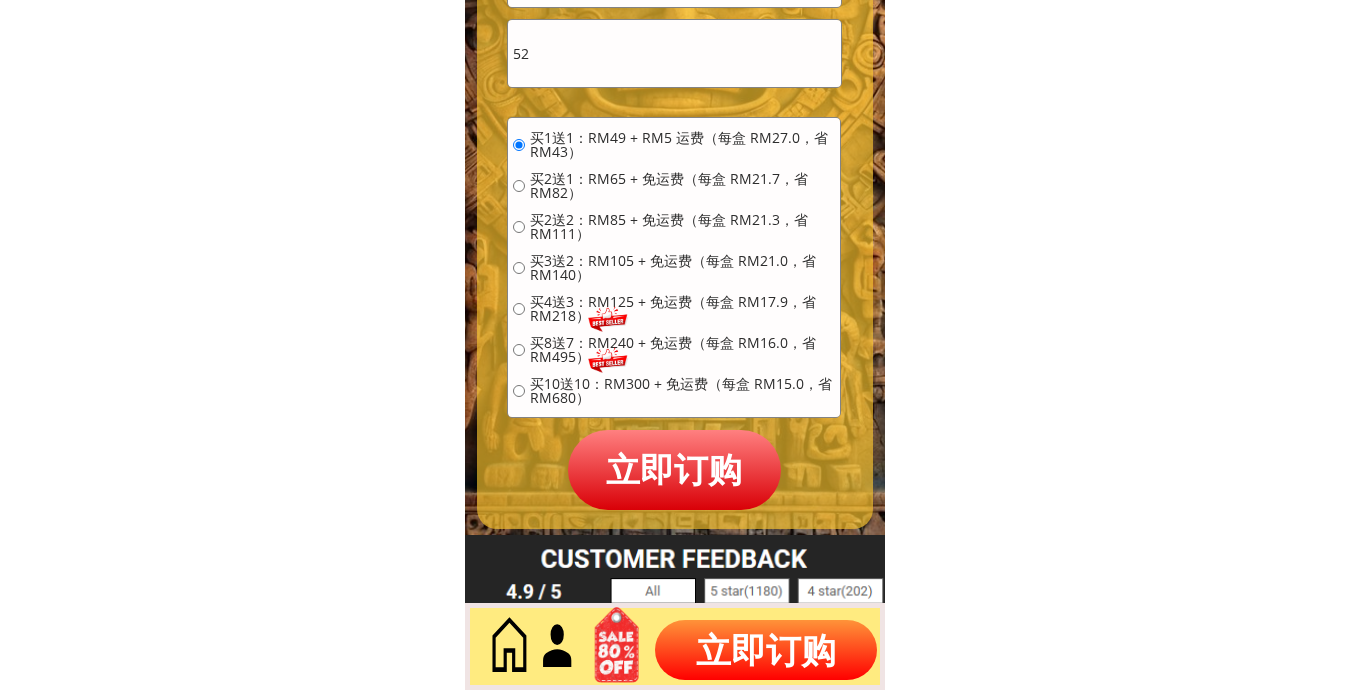 scroll, scrollTop: 9220, scrollLeft: 0, axis: vertical 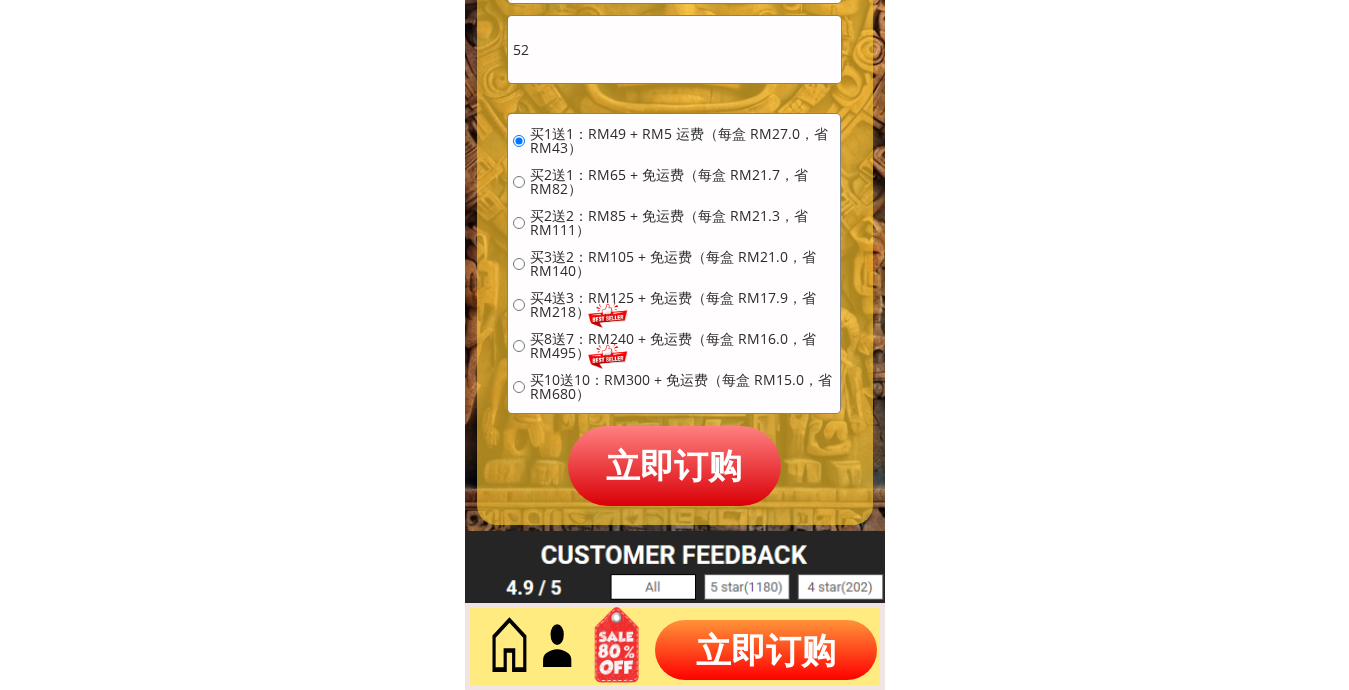 click on "立即订购" at bounding box center (675, 465) 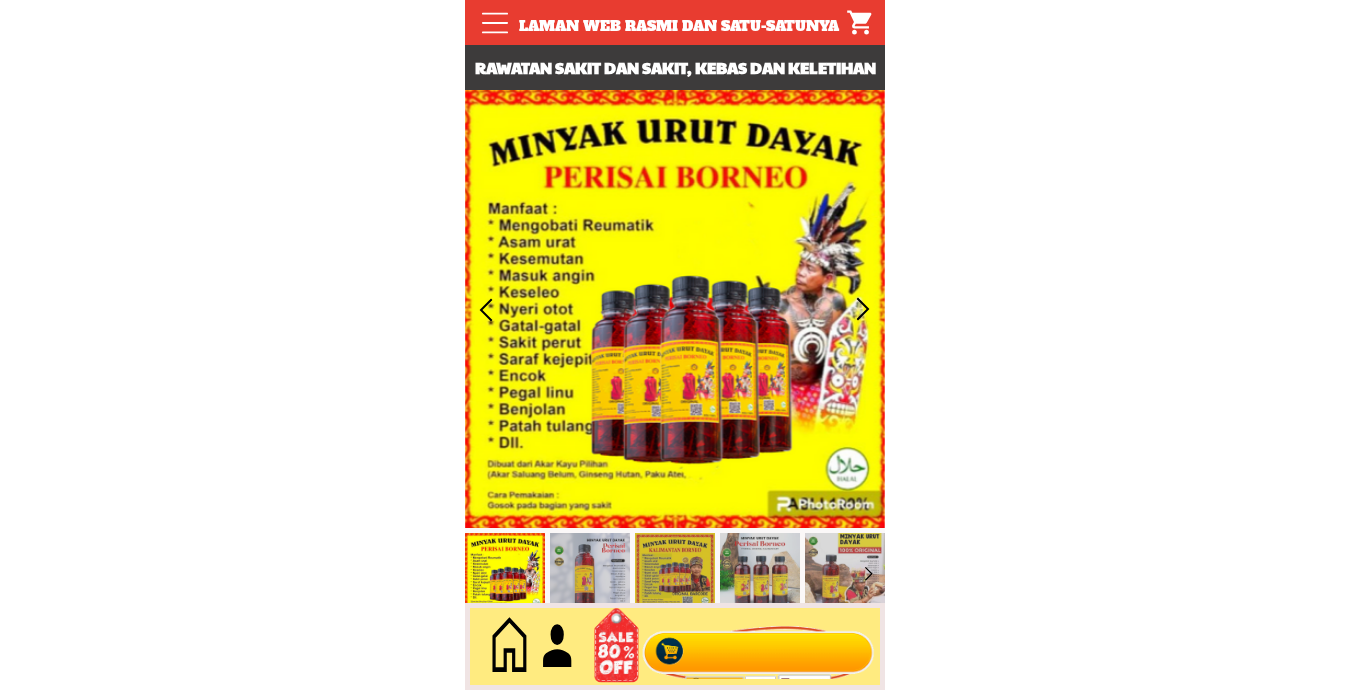 scroll, scrollTop: 0, scrollLeft: 0, axis: both 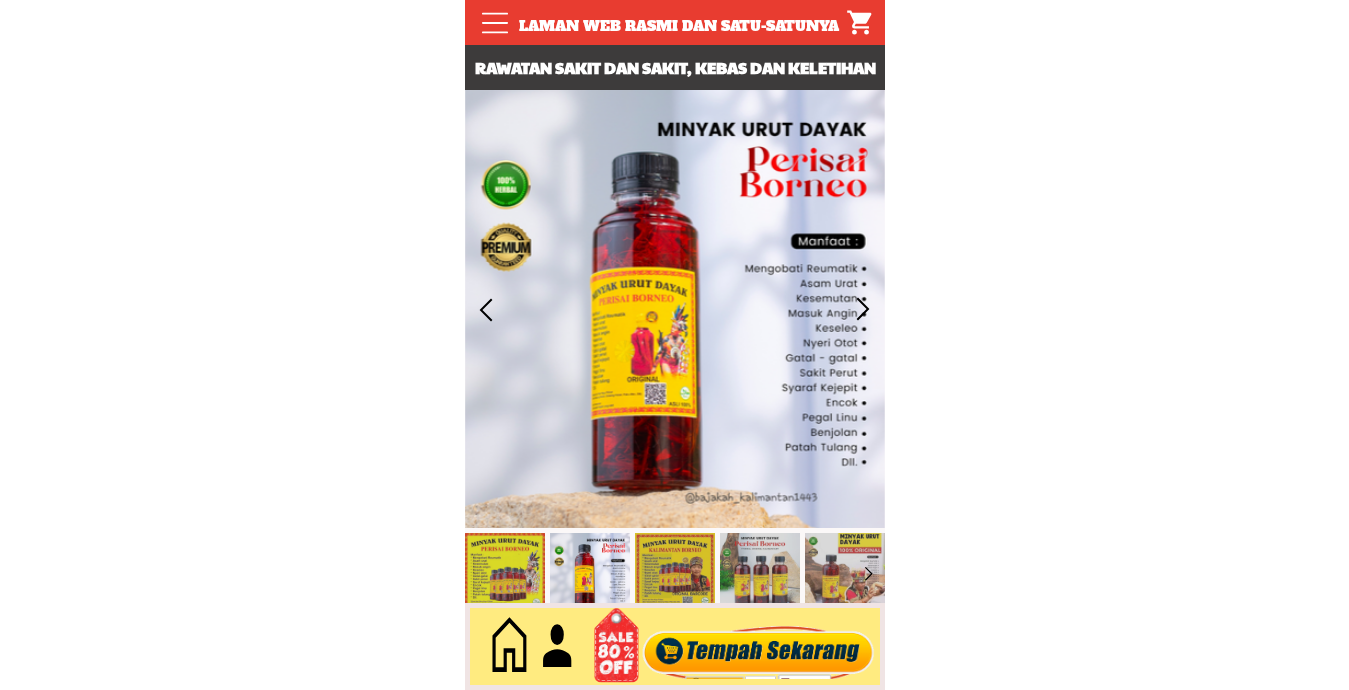 click at bounding box center (758, 647) 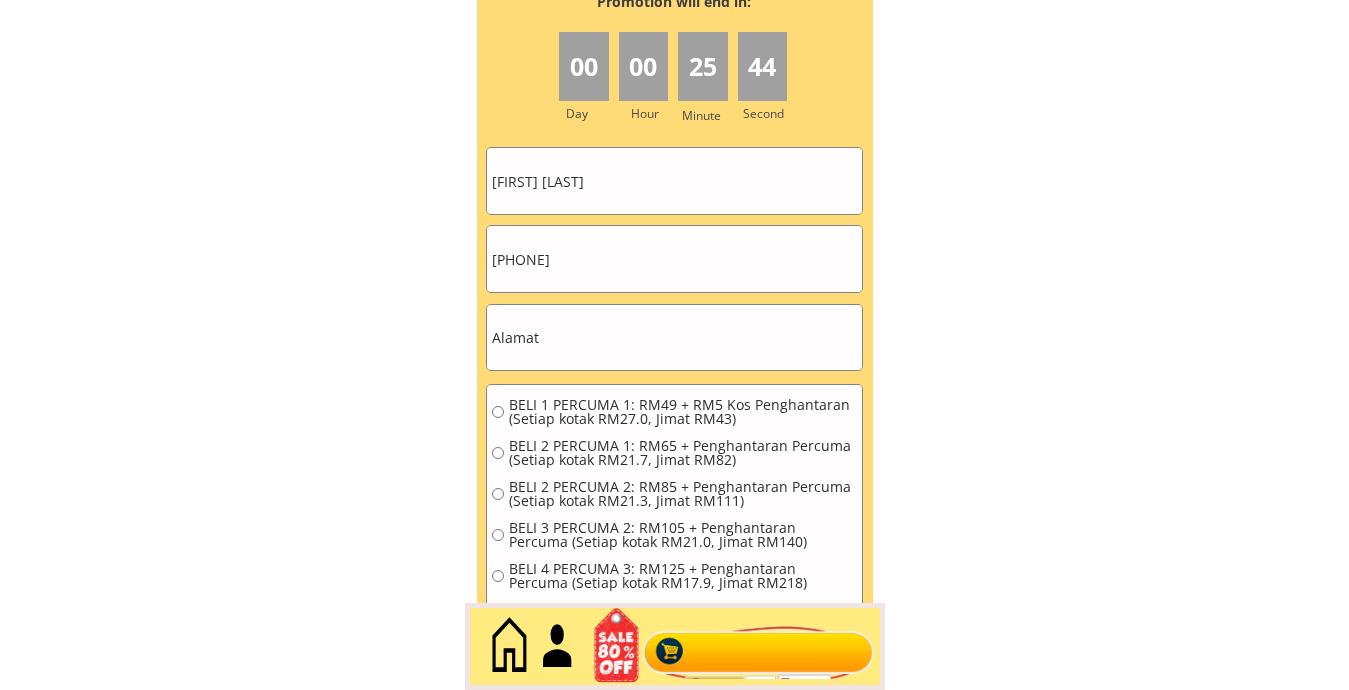 scroll, scrollTop: 9176, scrollLeft: 0, axis: vertical 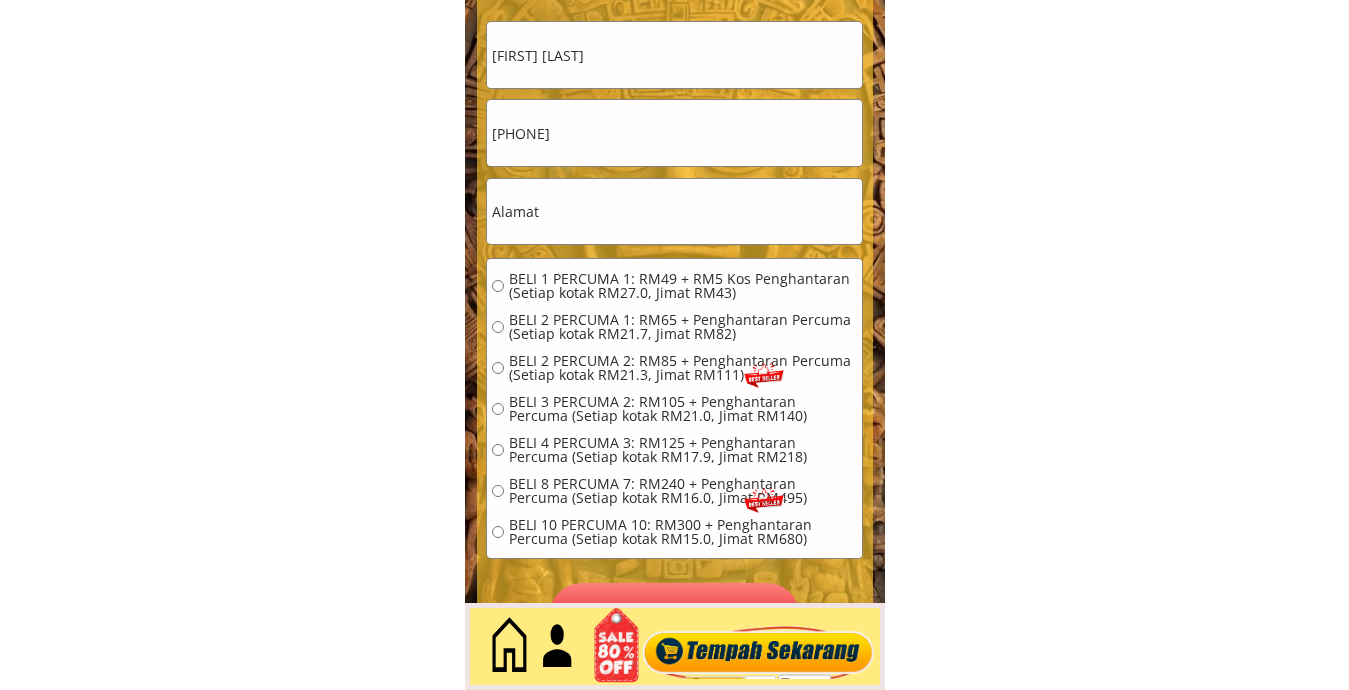 click on "[FIRST] [LAST] [LAST]" at bounding box center (674, 55) 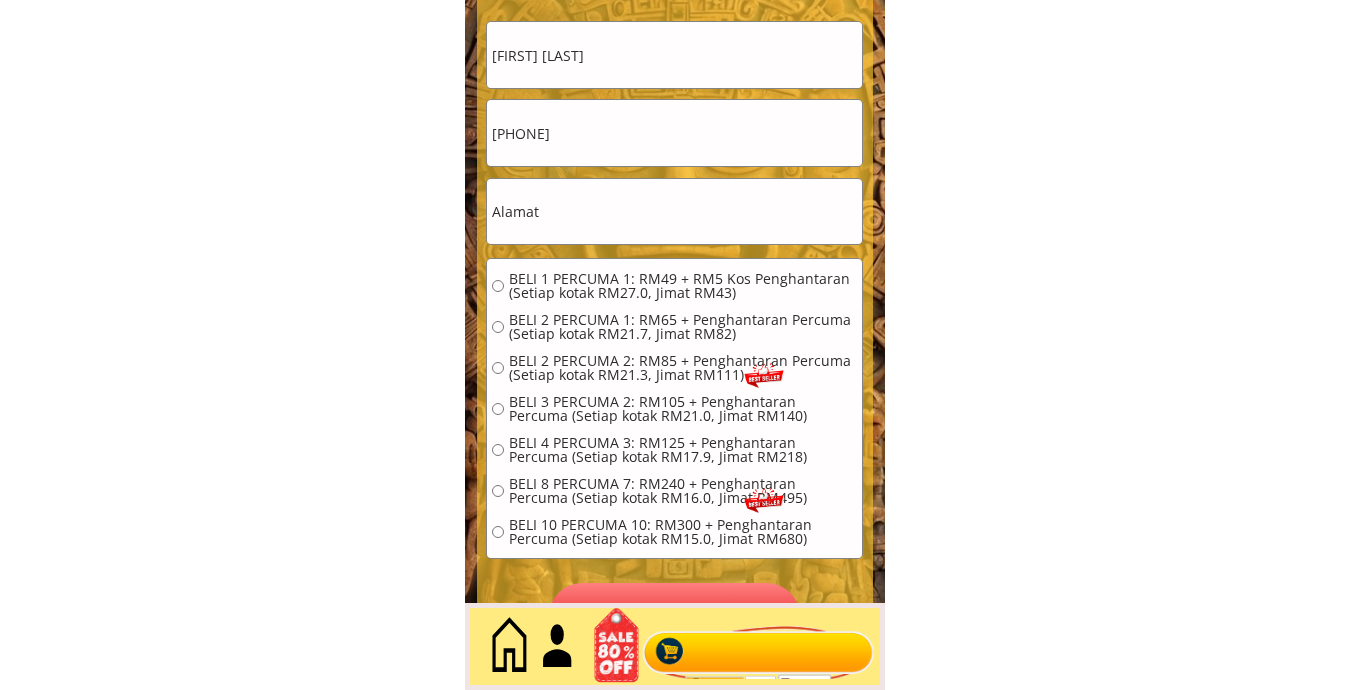 click on "[FIRST] [LAST] [LAST]" at bounding box center [674, 55] 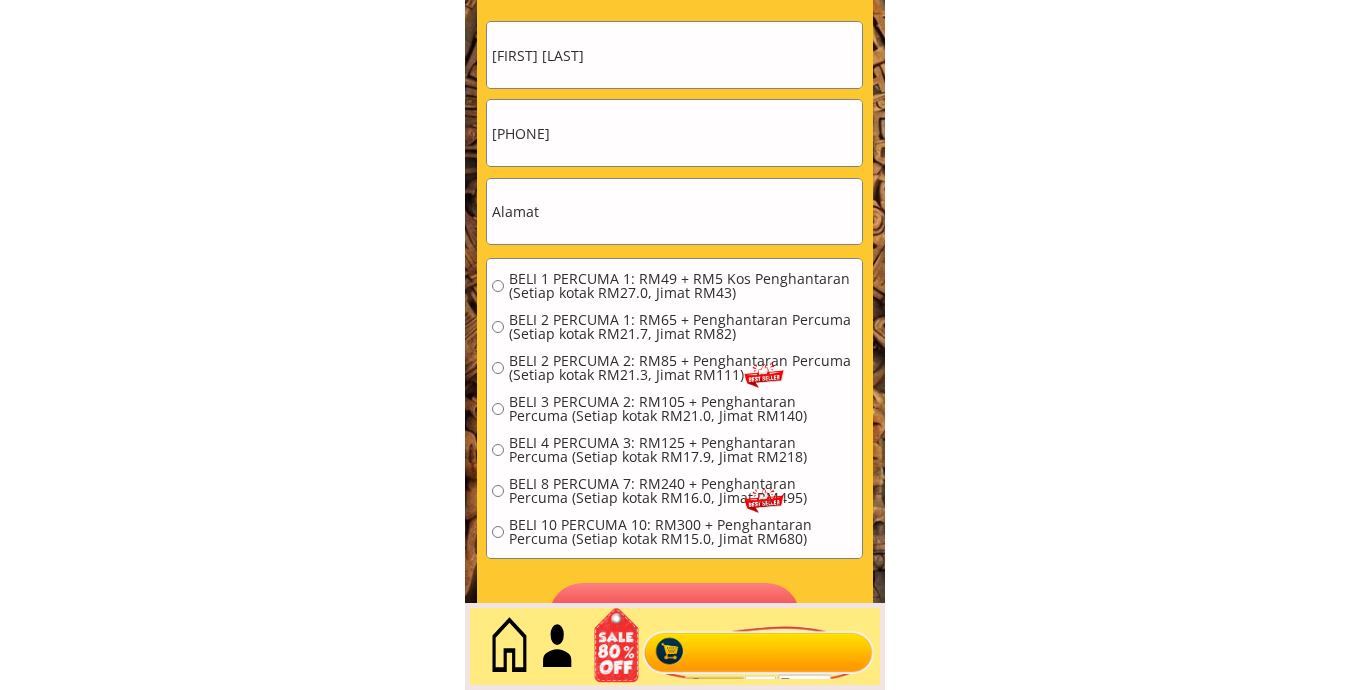 paste on "[FIRST] bte [LAST] [LAST]" 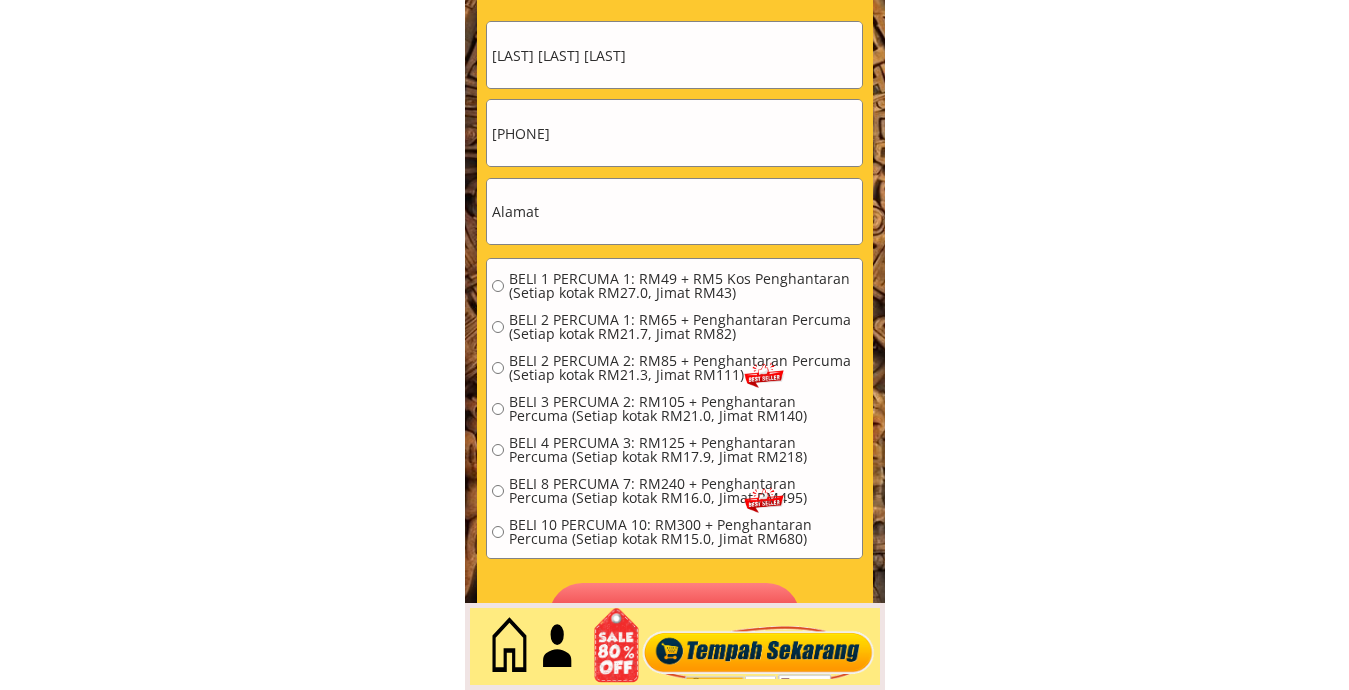 type on "[FIRST] bte [LAST] [LAST]" 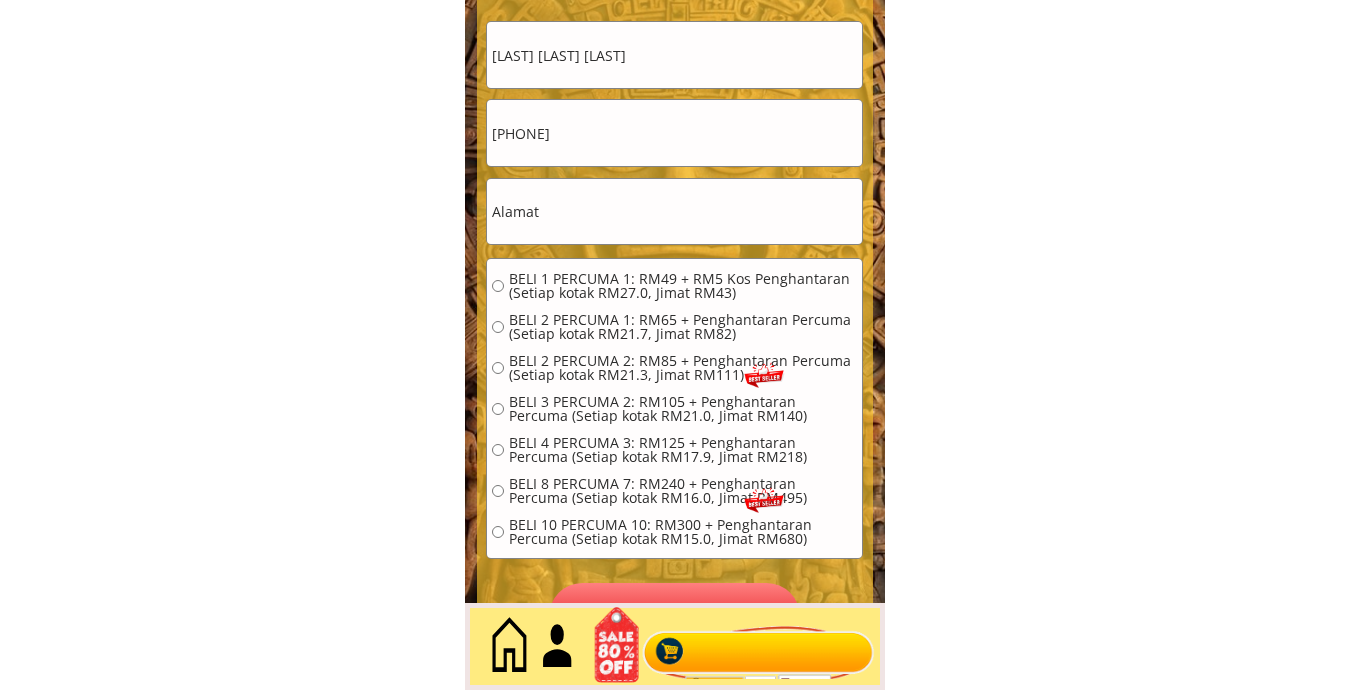 click on "[PHONE]" at bounding box center [674, 133] 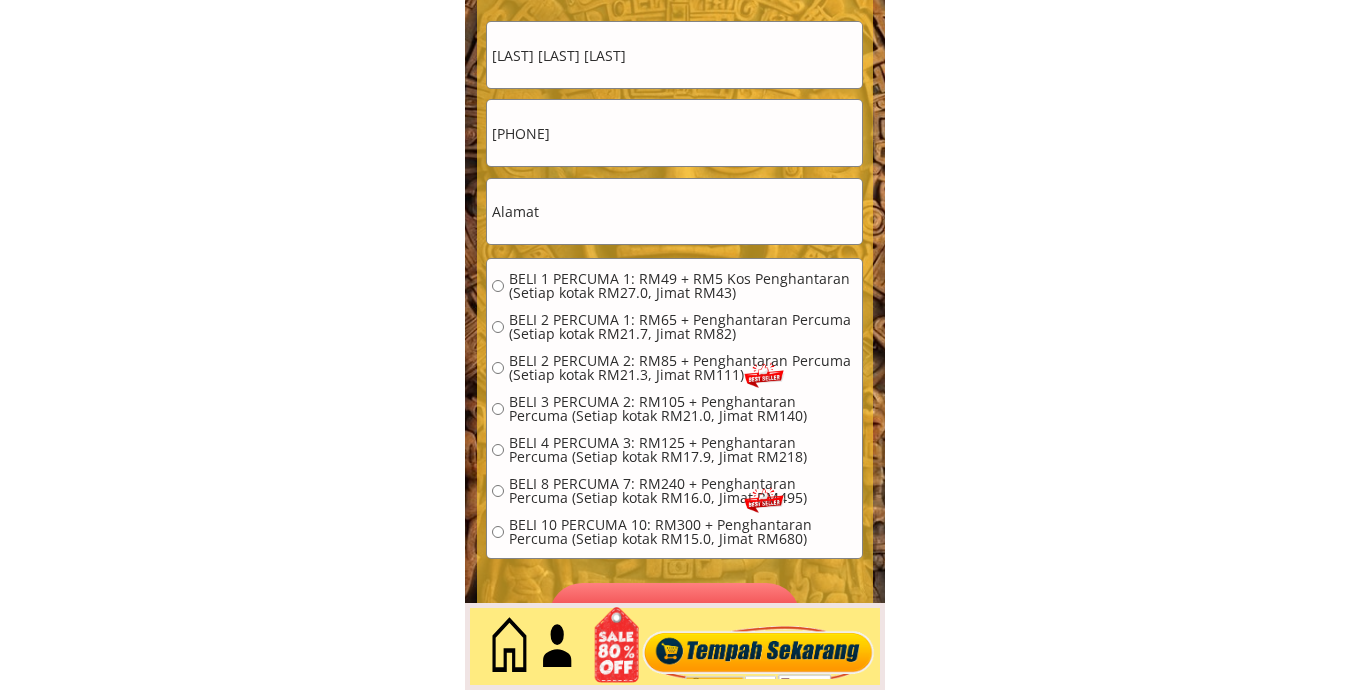 click on "[PHONE]" at bounding box center (674, 133) 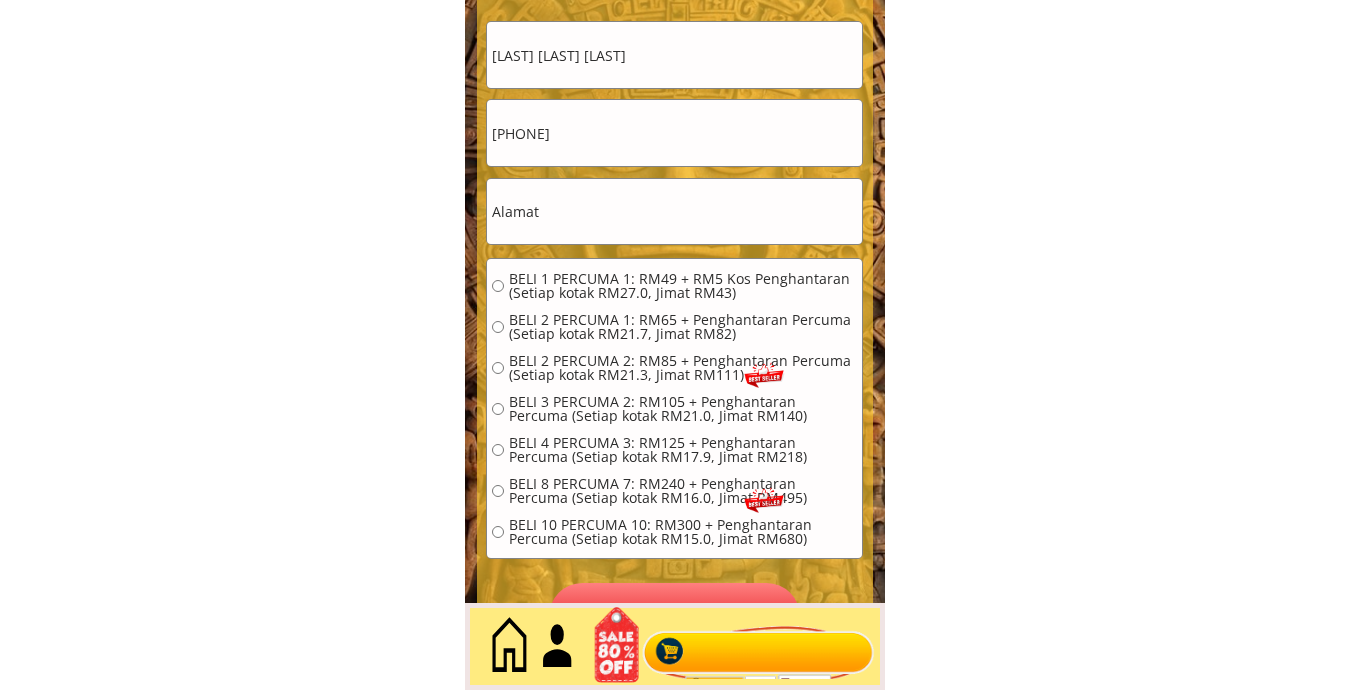 type on "[PHONE]" 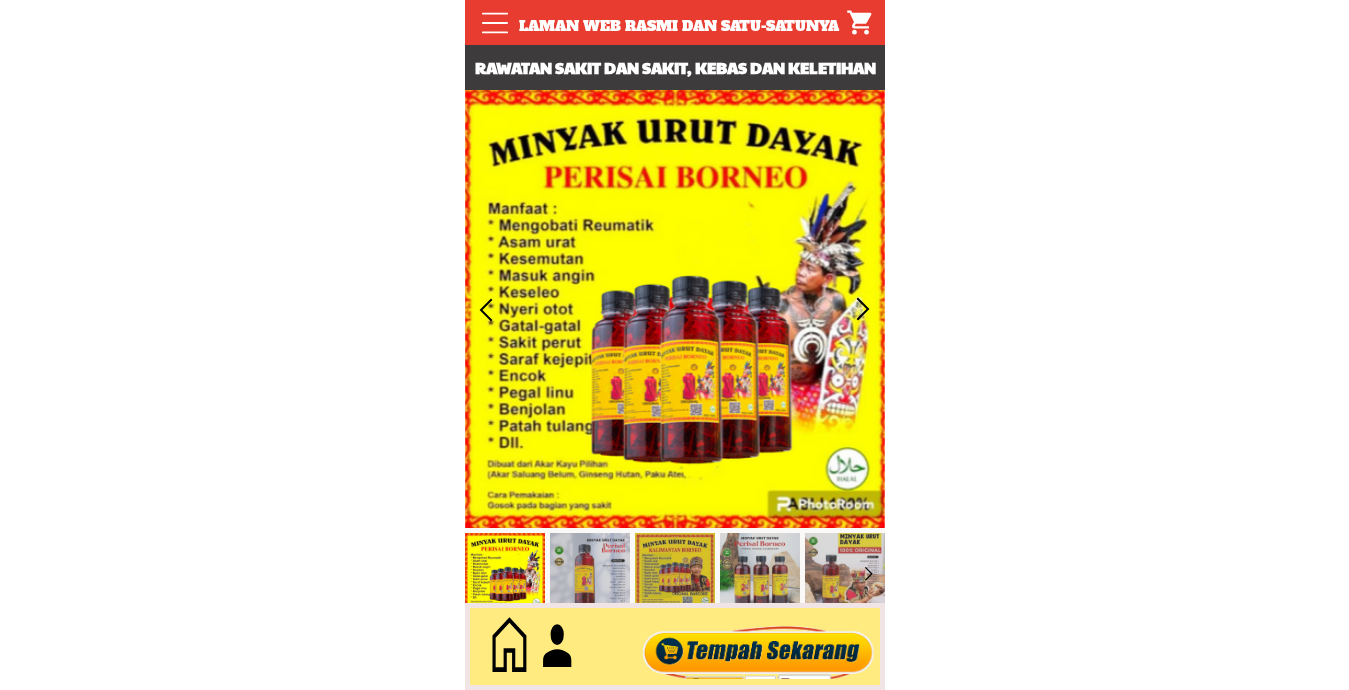scroll, scrollTop: 0, scrollLeft: 0, axis: both 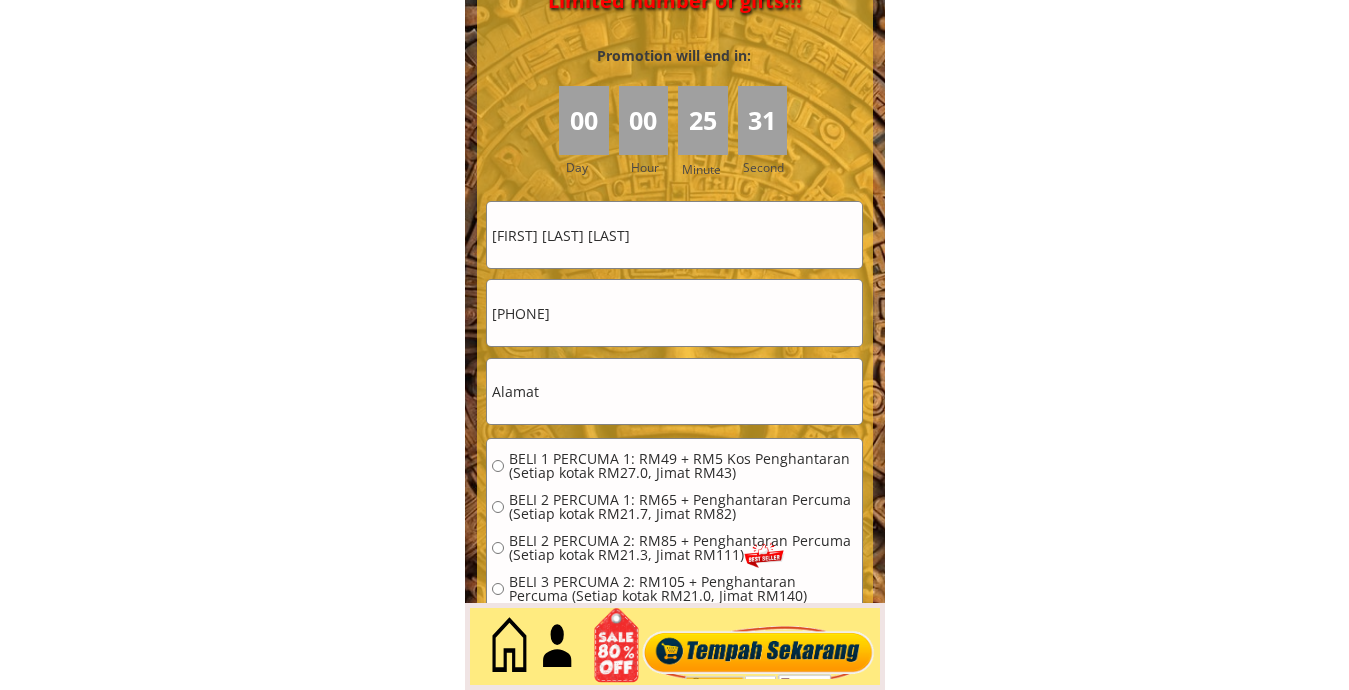 click at bounding box center [674, 392] 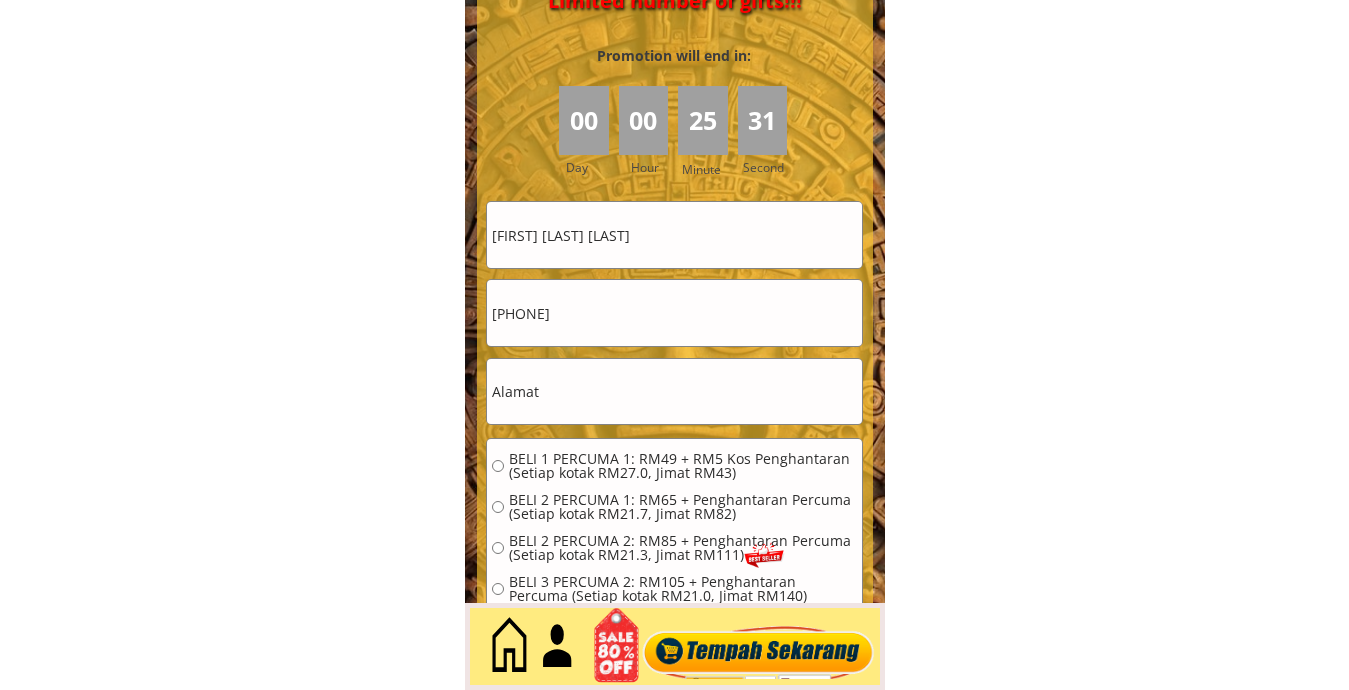 click at bounding box center [674, 392] 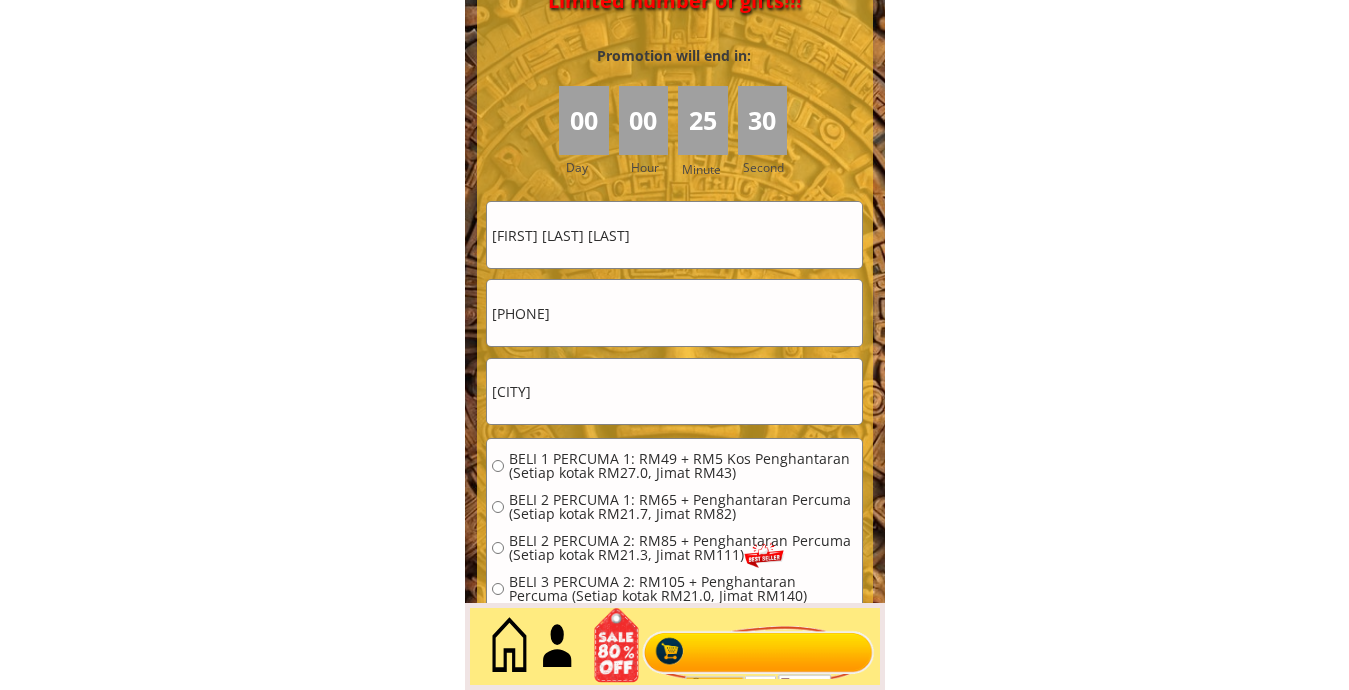 type on "[CITY]" 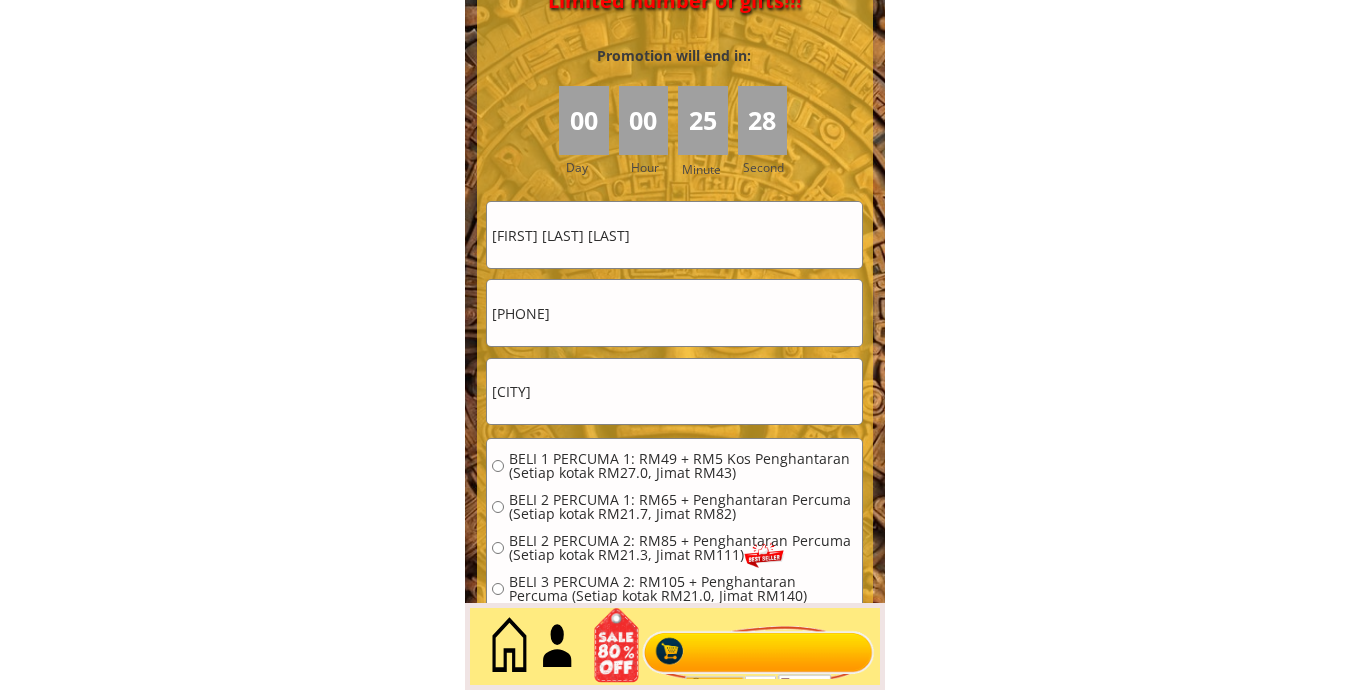 click on "[PHONE]" at bounding box center [674, 313] 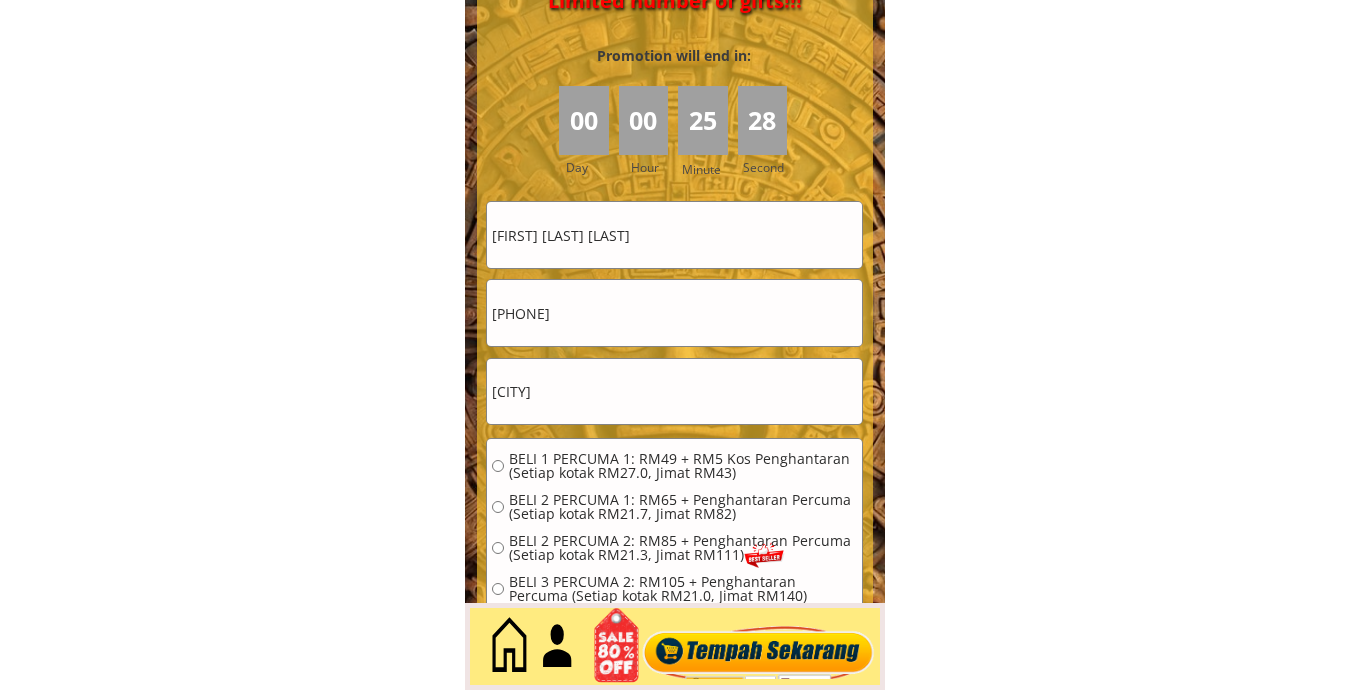 click on "[PHONE]" at bounding box center (674, 313) 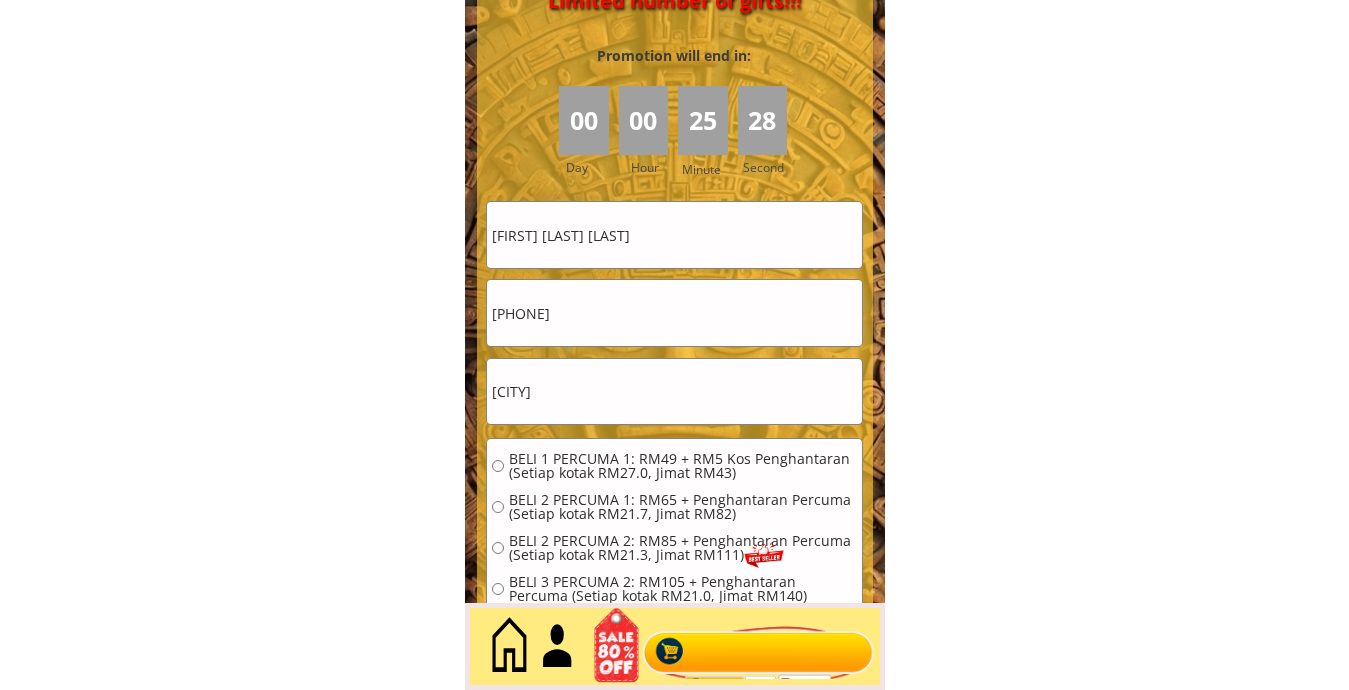 paste on "[PHONE]" 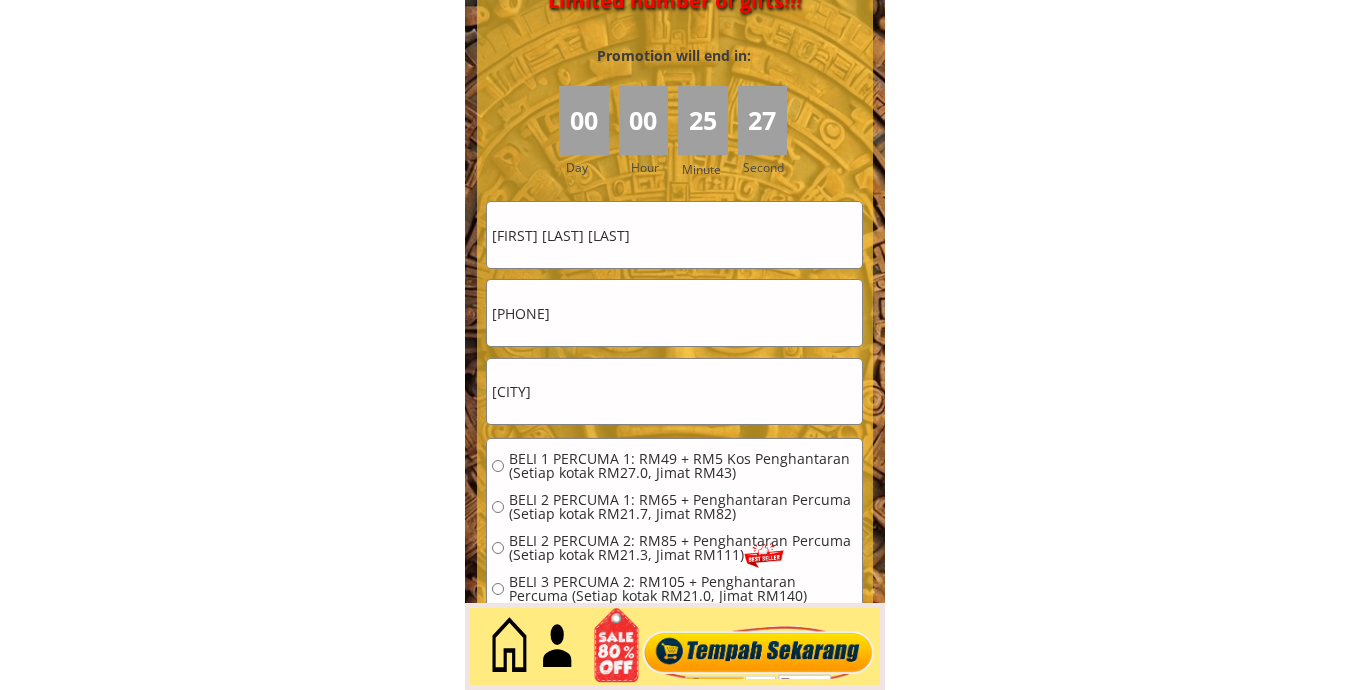 type on "[PHONE]" 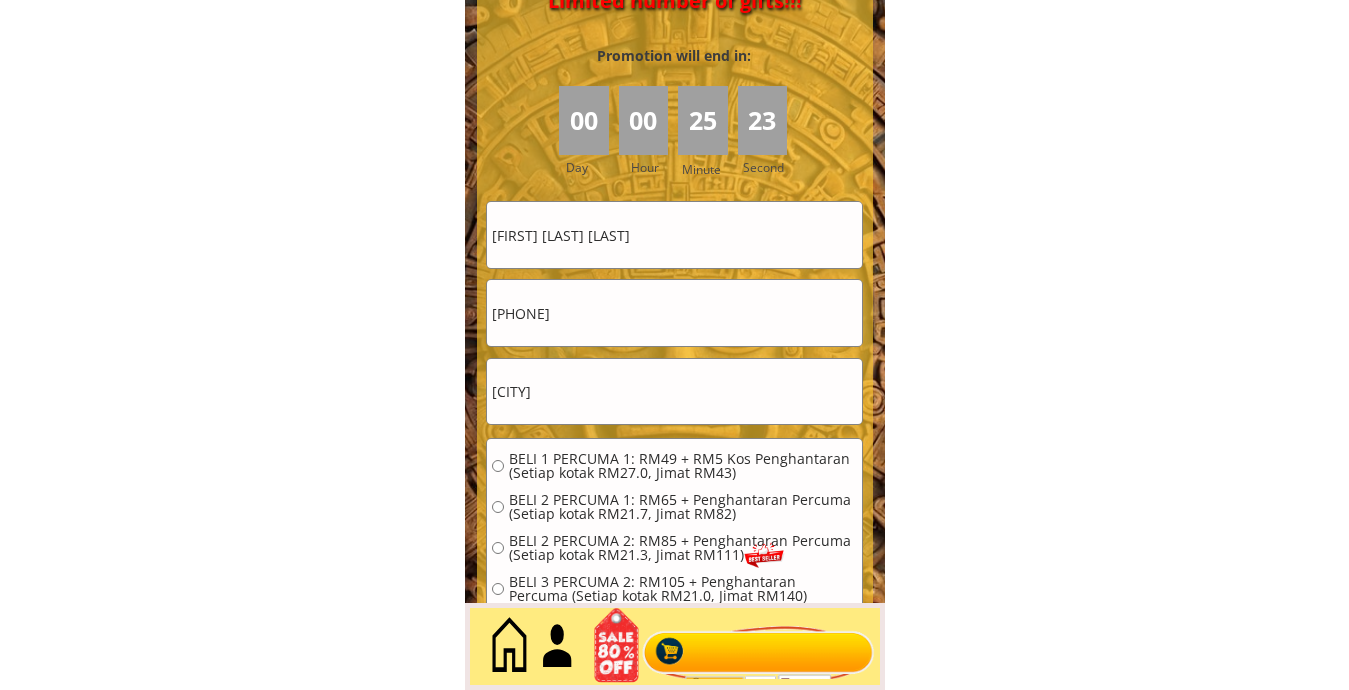 click on "[FIRST] [LAST] [LAST]" at bounding box center [674, 235] 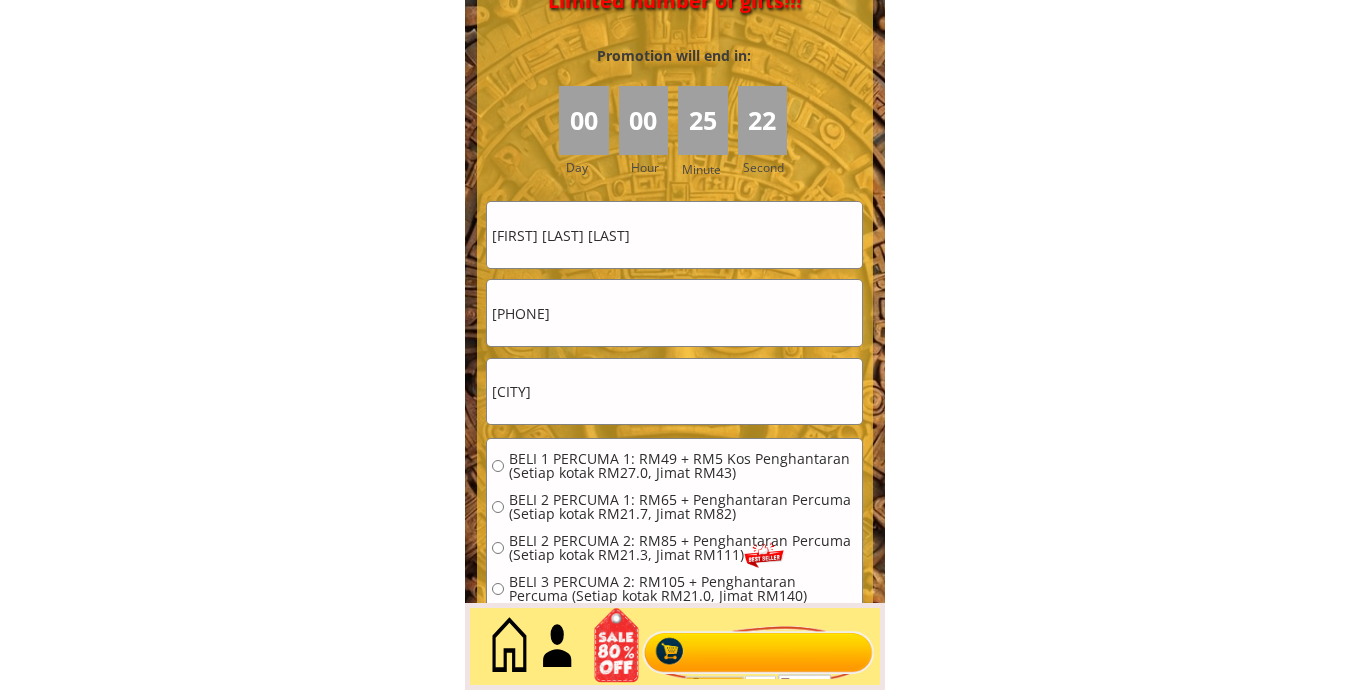click on "[FIRST] [LAST] [LAST]" at bounding box center (674, 235) 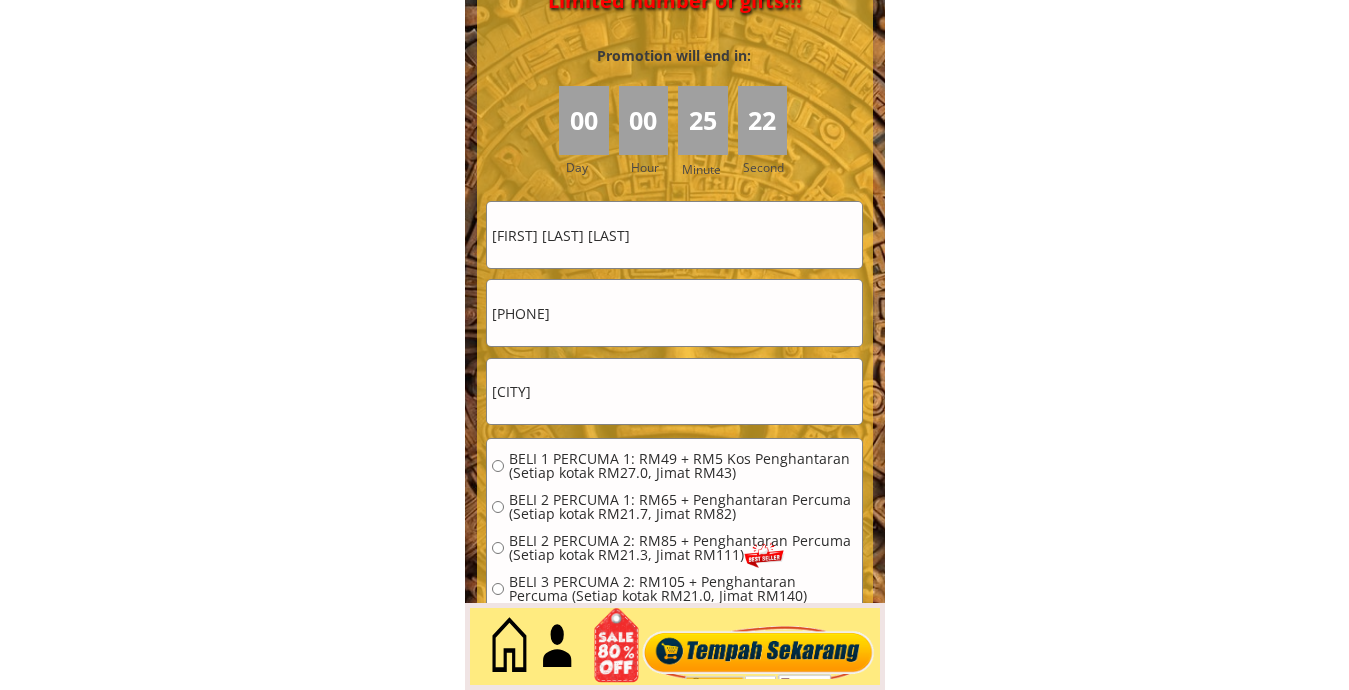 paste on "[FIRST] bte [LAST] [LAST]" 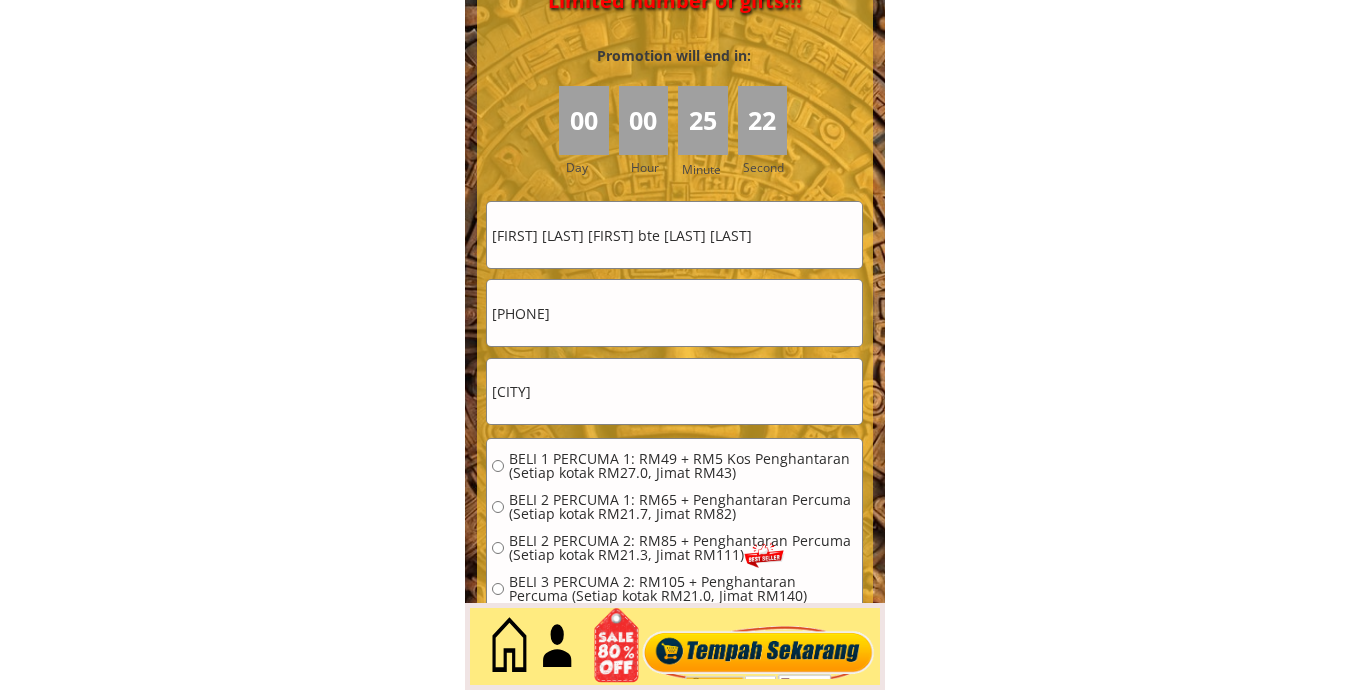 click on "[FIRST] [LAST] [FIRST] bte [LAST] [LAST]" at bounding box center (674, 235) 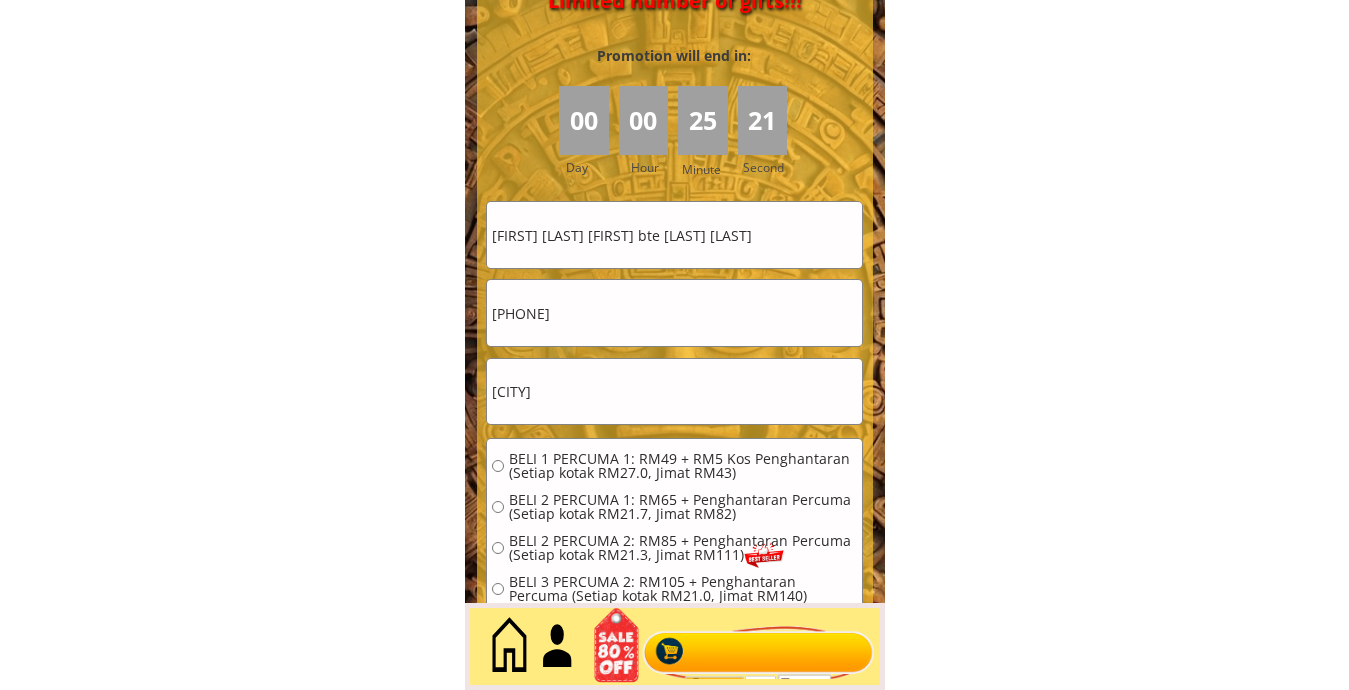 click on "[FIRST] [LAST] [FIRST] bte [LAST] [LAST]" at bounding box center (674, 235) 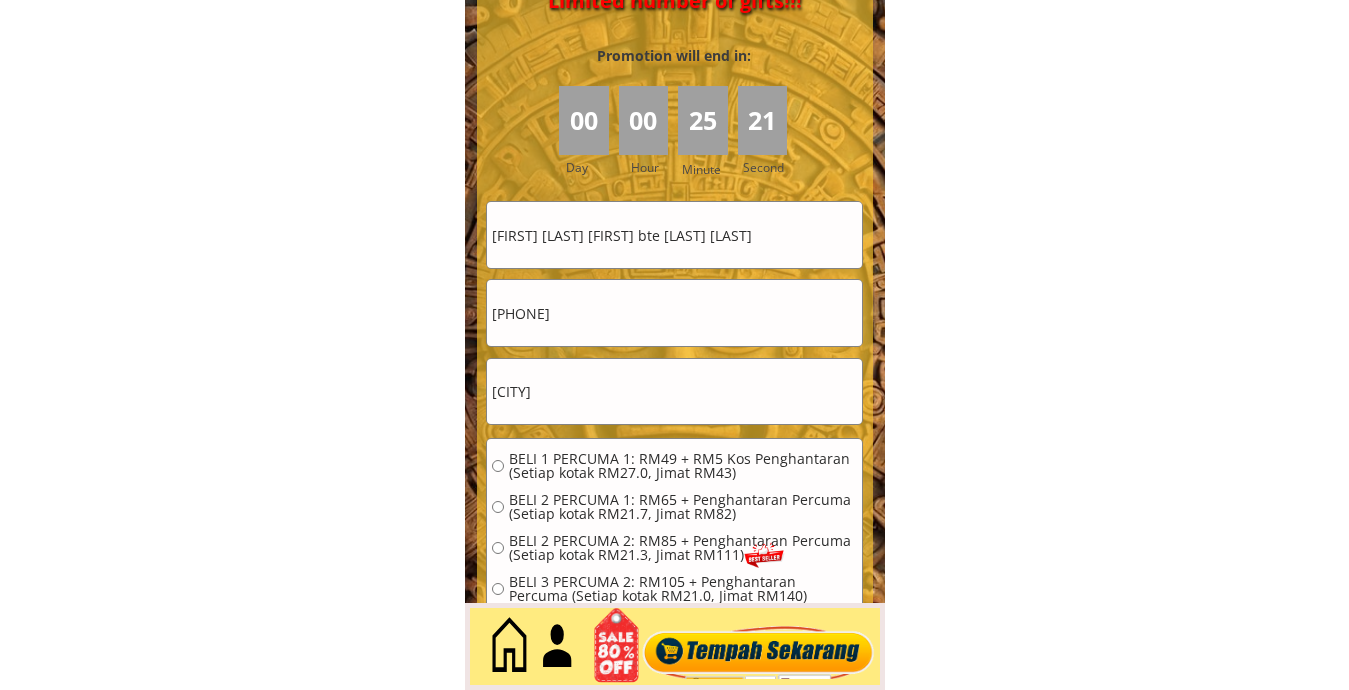 paste 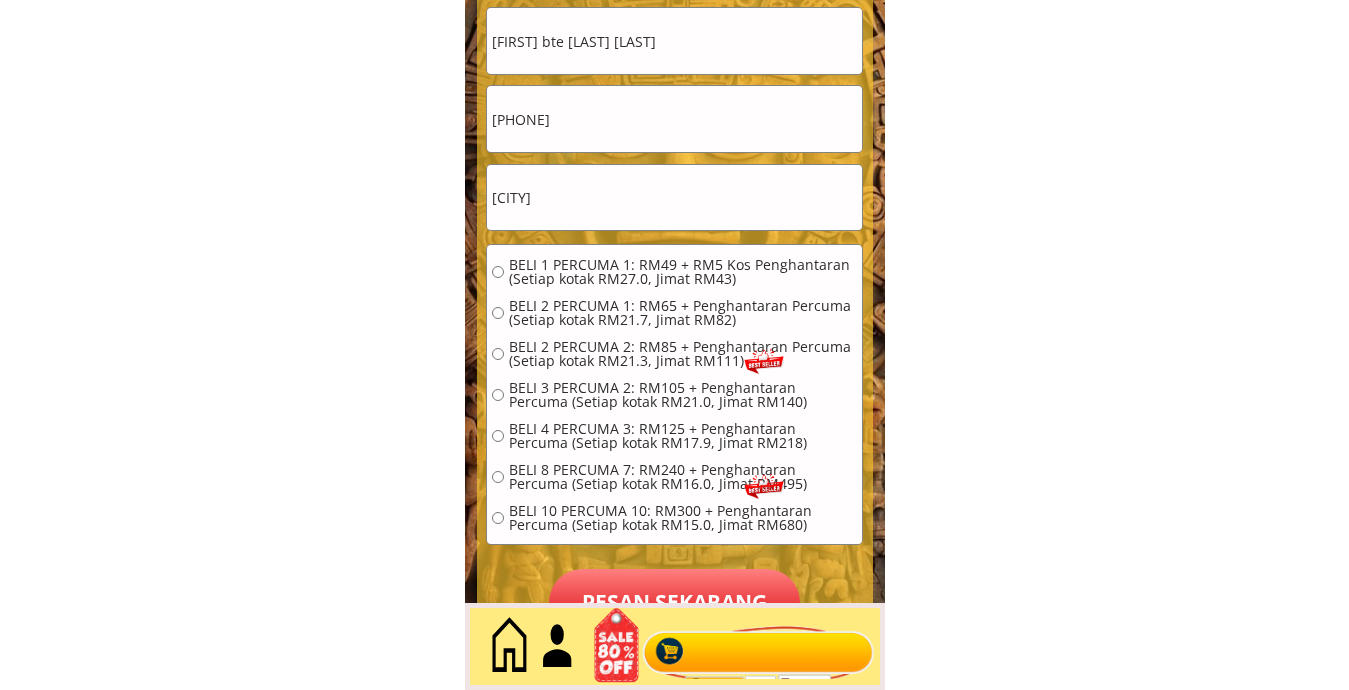 scroll, scrollTop: 9329, scrollLeft: 0, axis: vertical 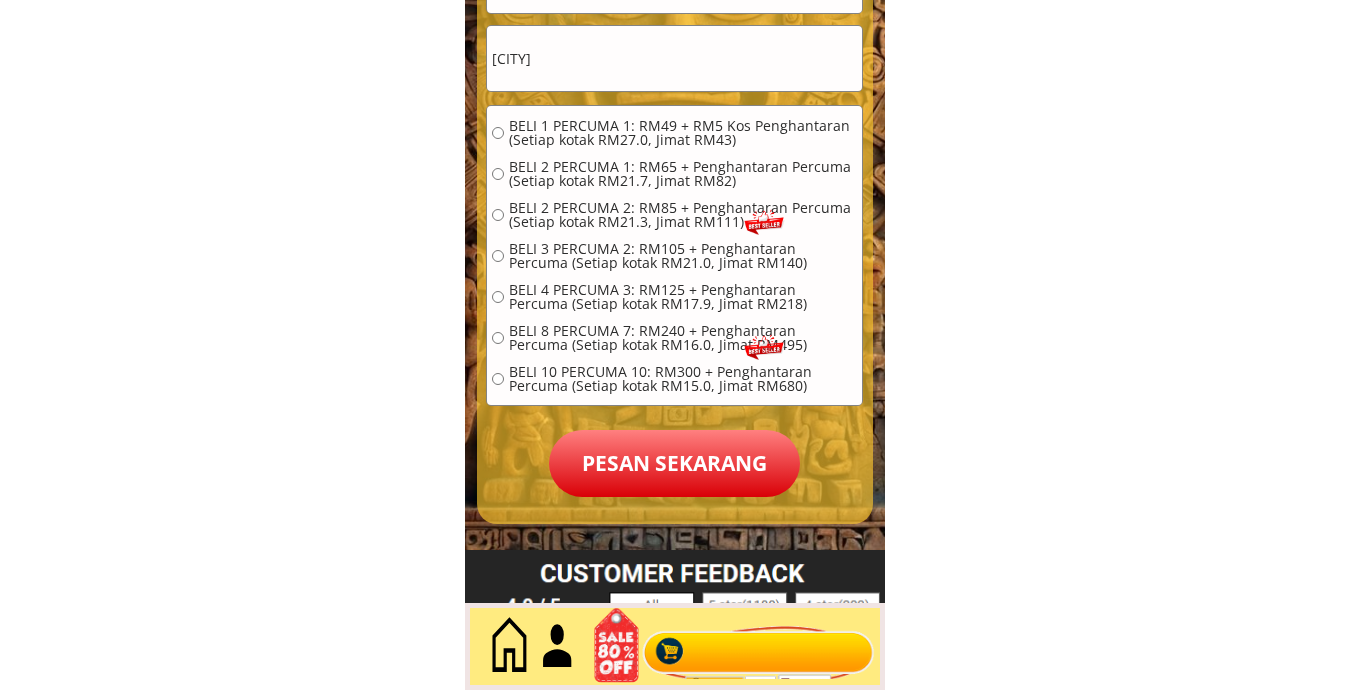 type on "[FIRST] bte [LAST] [LAST]" 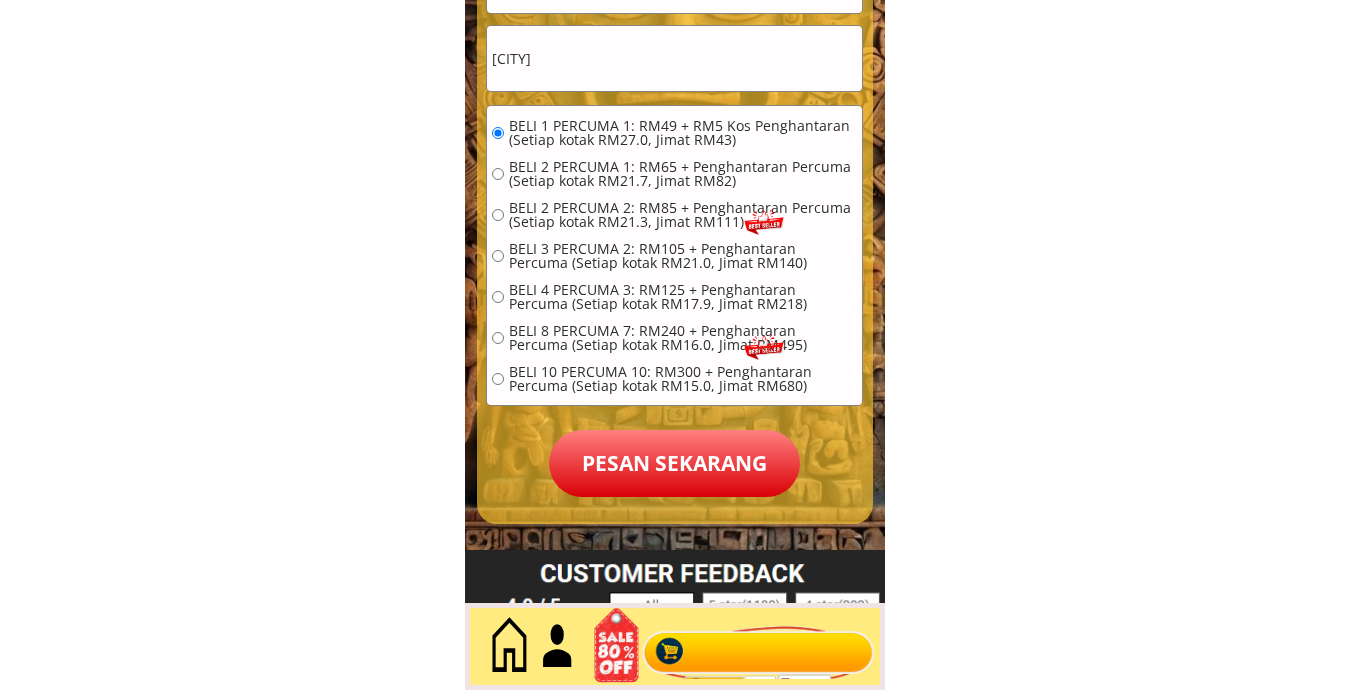 click on "Pesan sekarang" at bounding box center (674, 464) 